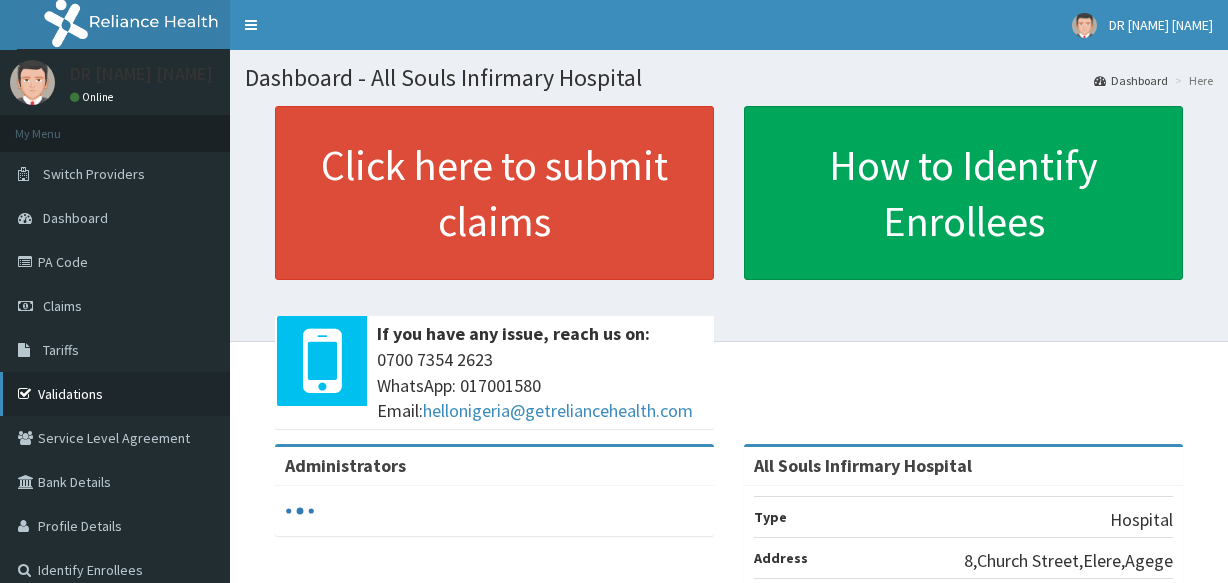 scroll, scrollTop: 0, scrollLeft: 0, axis: both 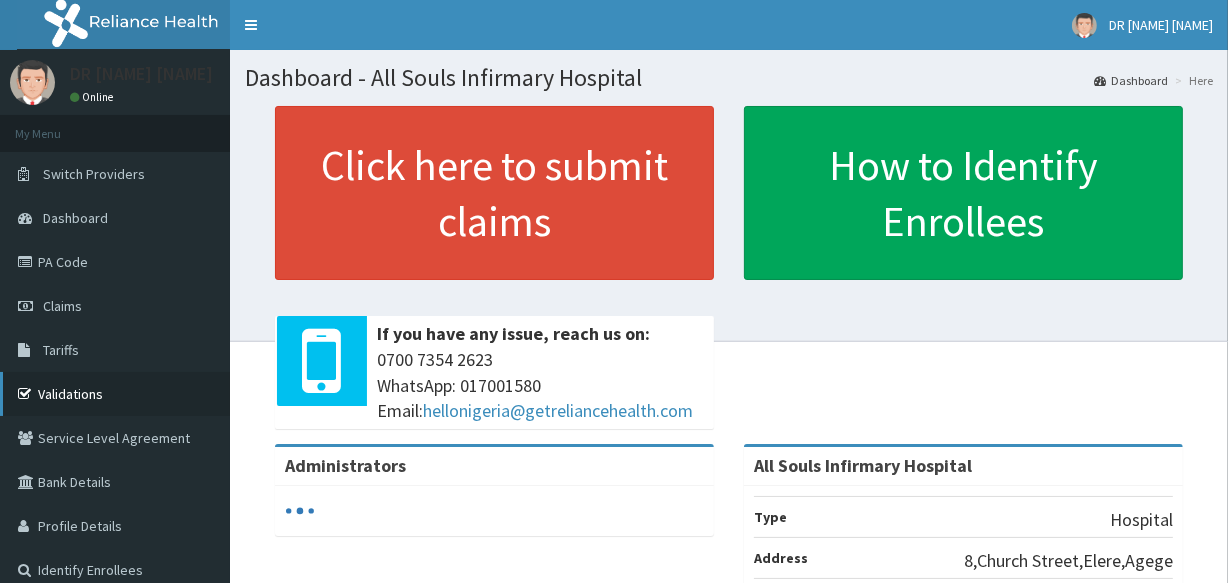click on "Validations" at bounding box center (115, 394) 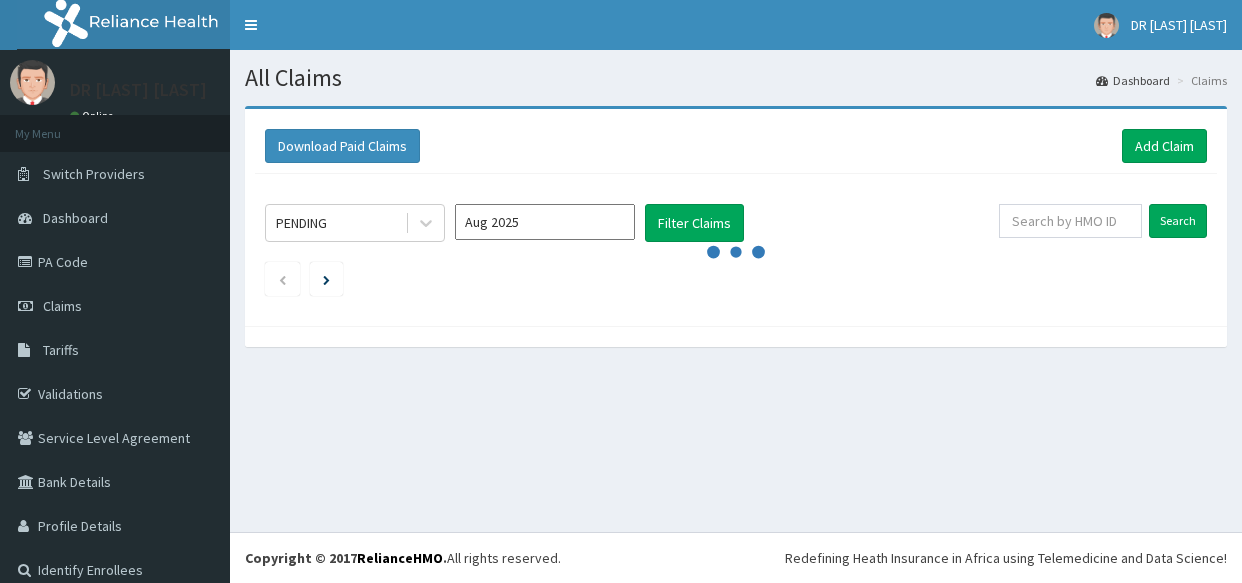 scroll, scrollTop: 0, scrollLeft: 0, axis: both 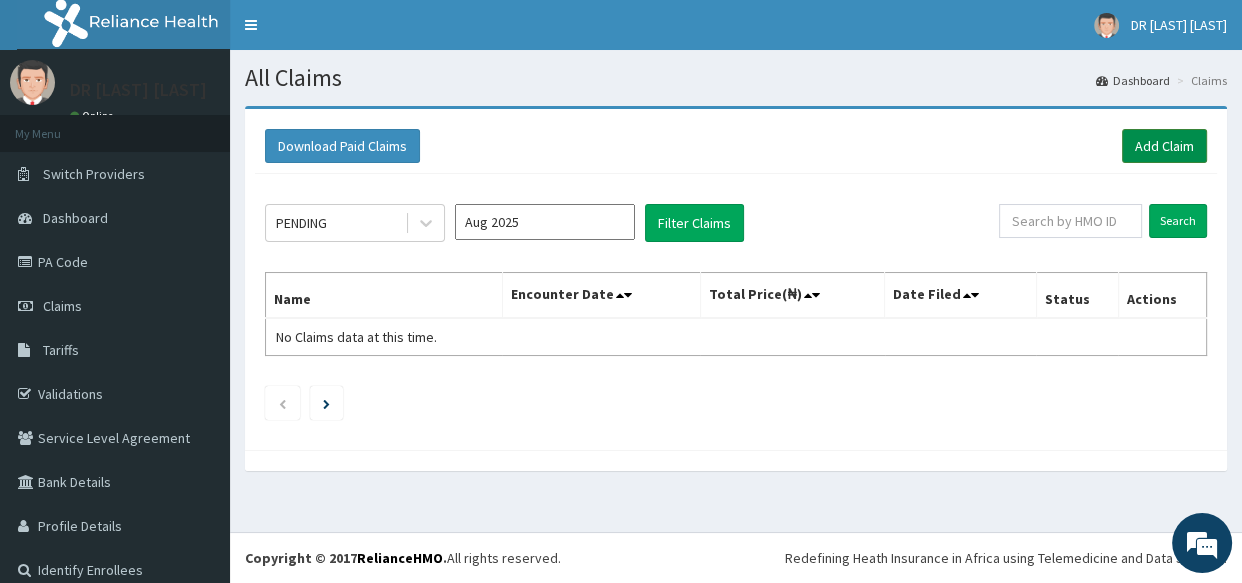 click on "Add Claim" at bounding box center (1164, 146) 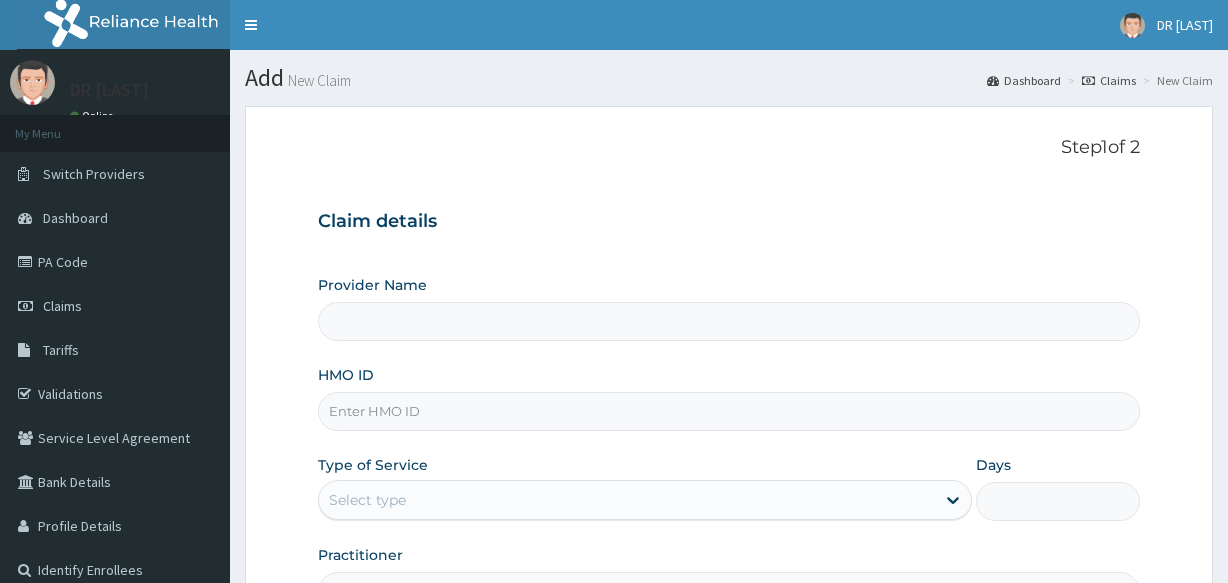 scroll, scrollTop: 0, scrollLeft: 0, axis: both 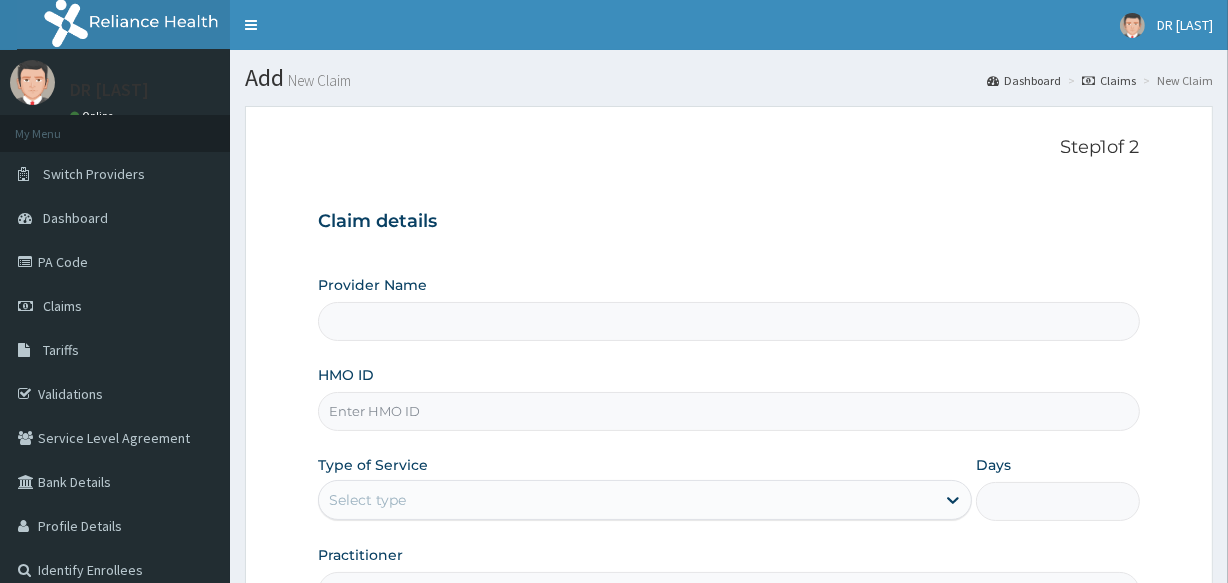 type on "All Souls Infirmary Hospital" 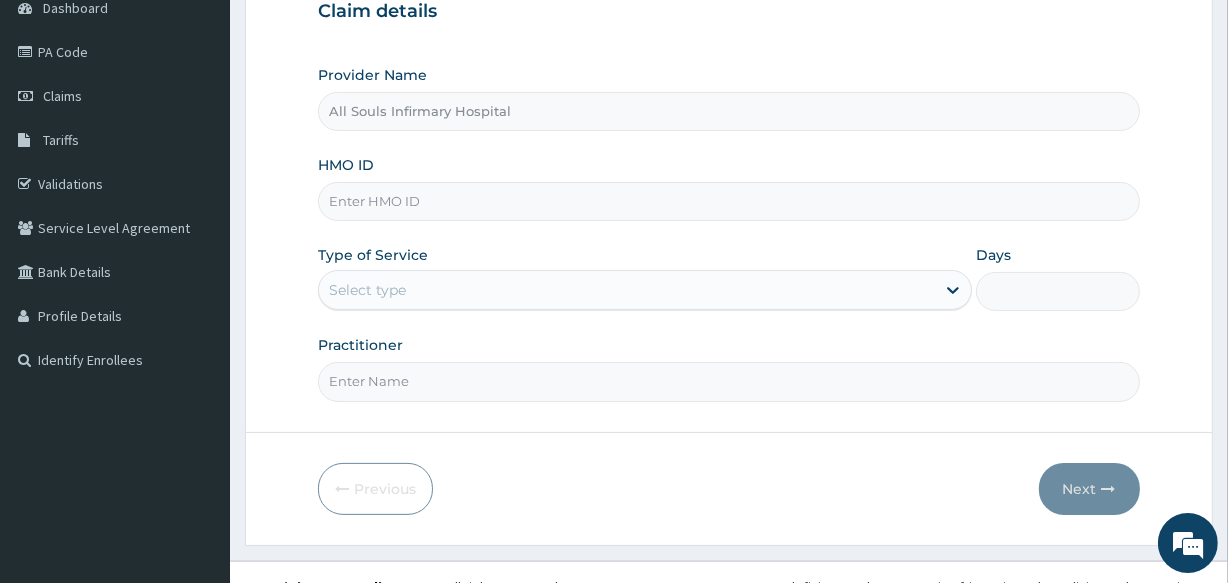 scroll, scrollTop: 237, scrollLeft: 0, axis: vertical 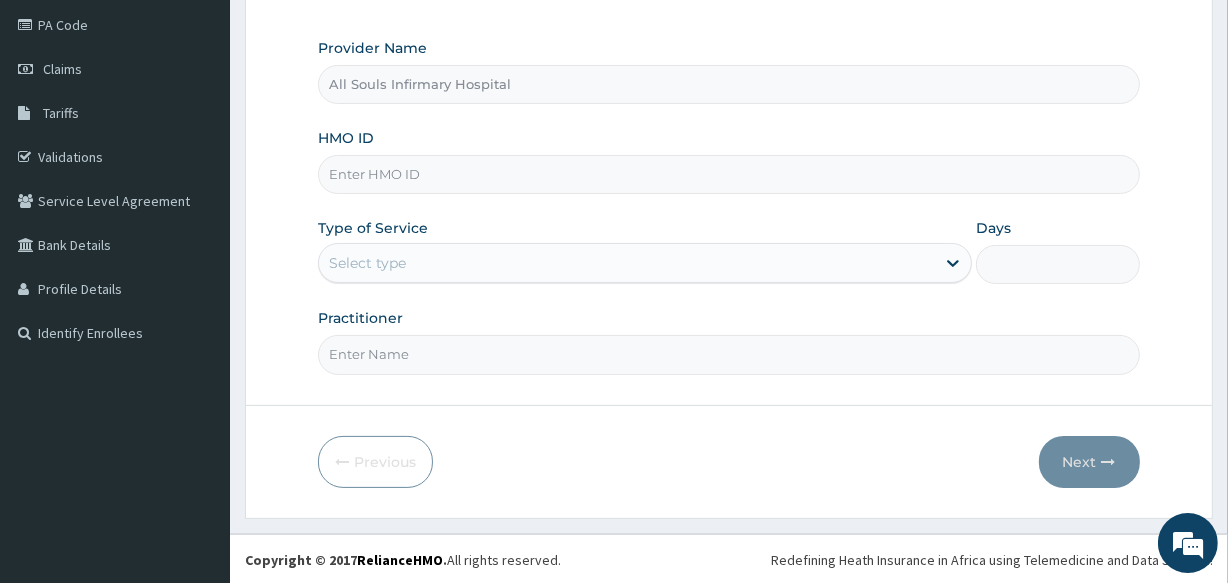 click on "HMO ID" at bounding box center [728, 174] 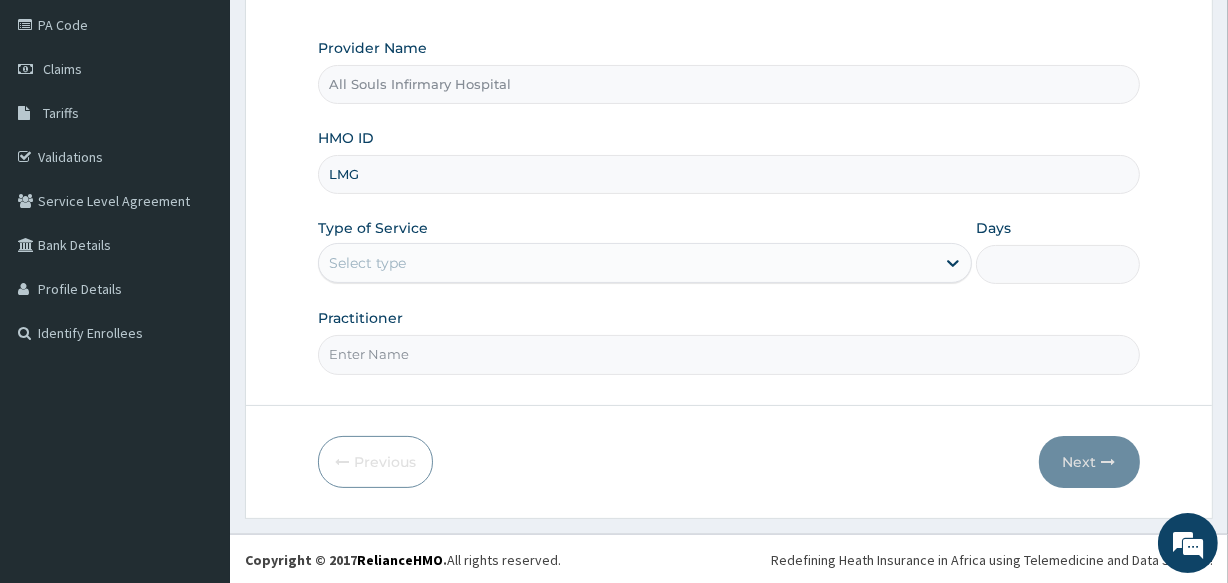 scroll, scrollTop: 0, scrollLeft: 0, axis: both 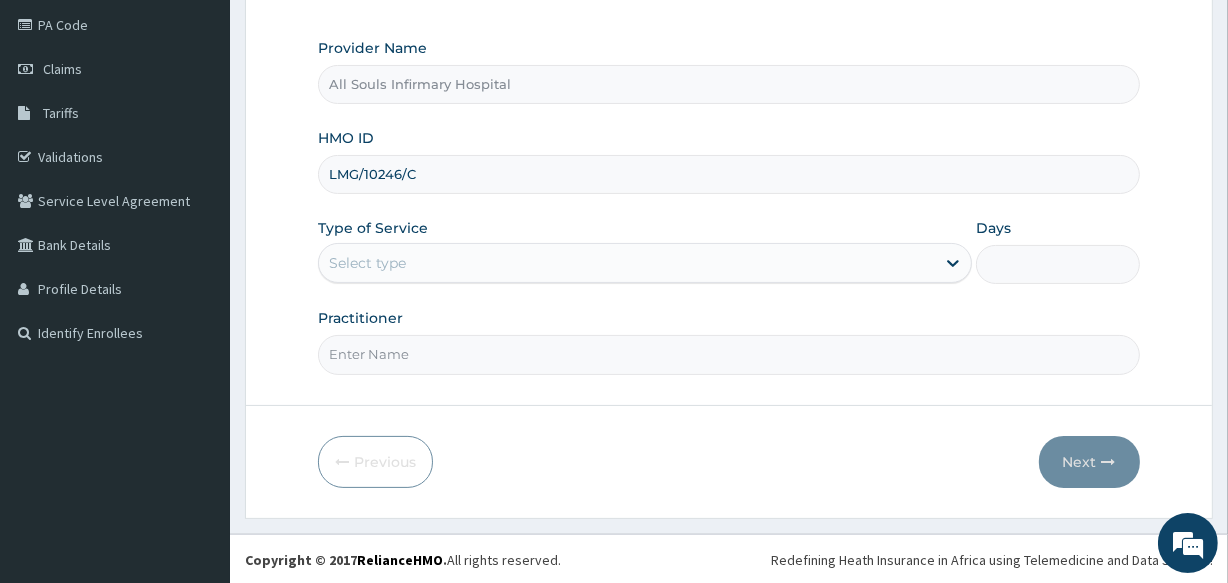 type on "LMG/10246/C" 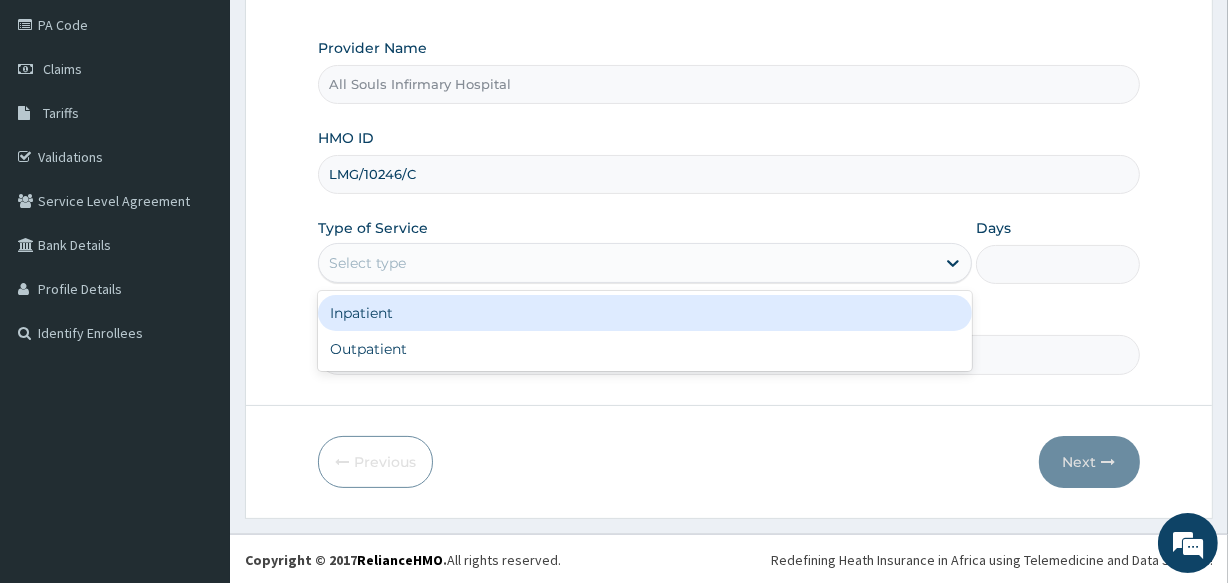 click on "Select type" at bounding box center (627, 263) 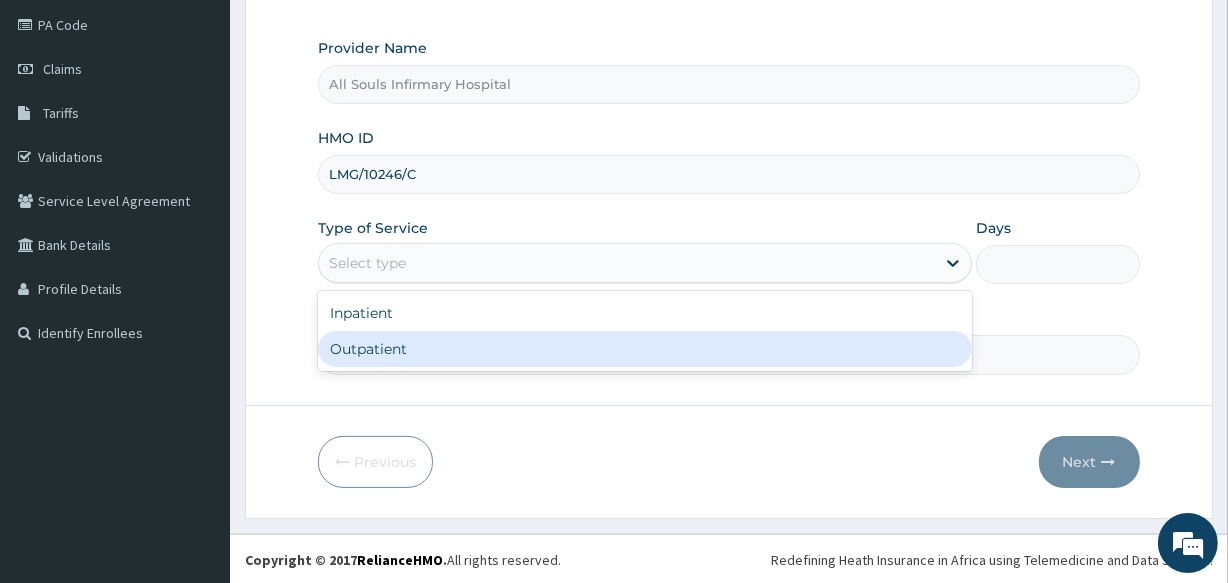 click on "Outpatient" at bounding box center (645, 349) 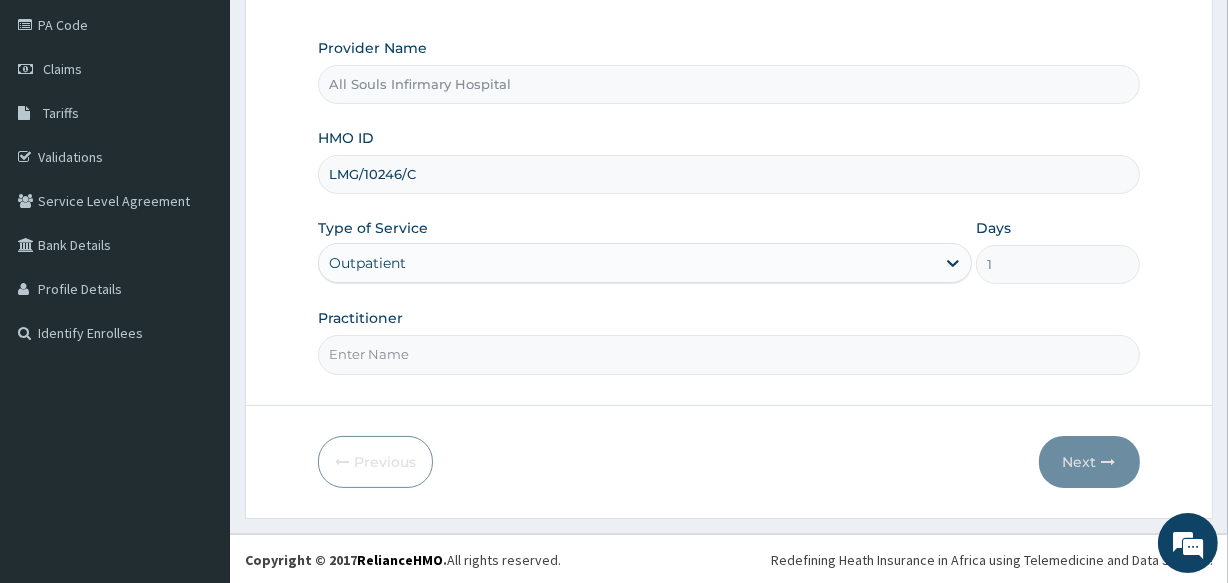 click on "Practitioner" at bounding box center (728, 354) 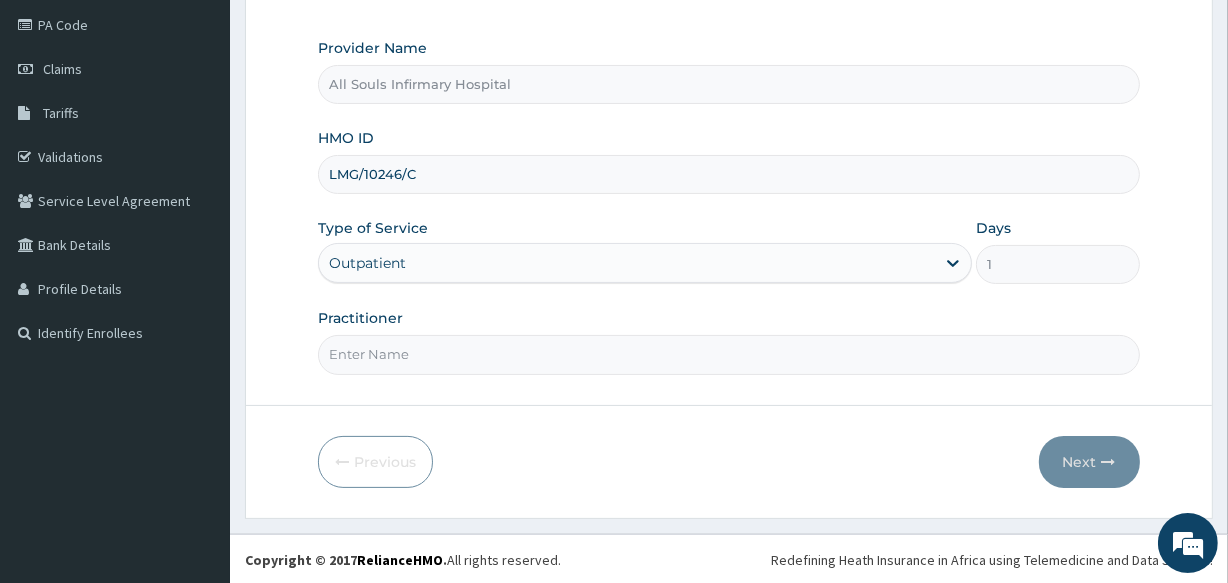 type on "DR [LAST]" 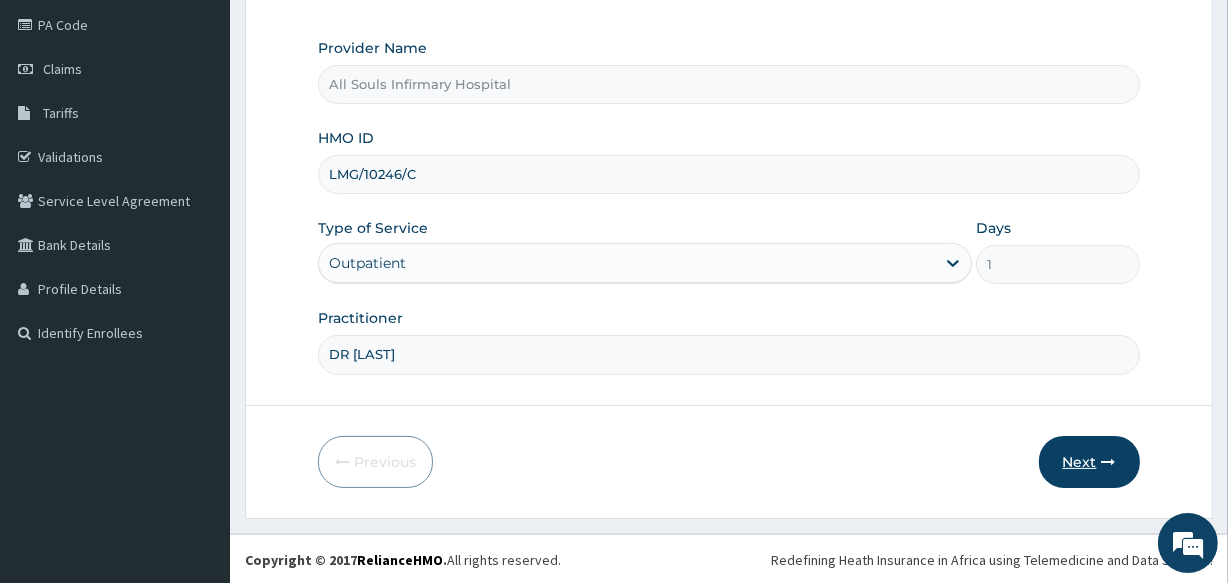 click on "Next" at bounding box center (1089, 462) 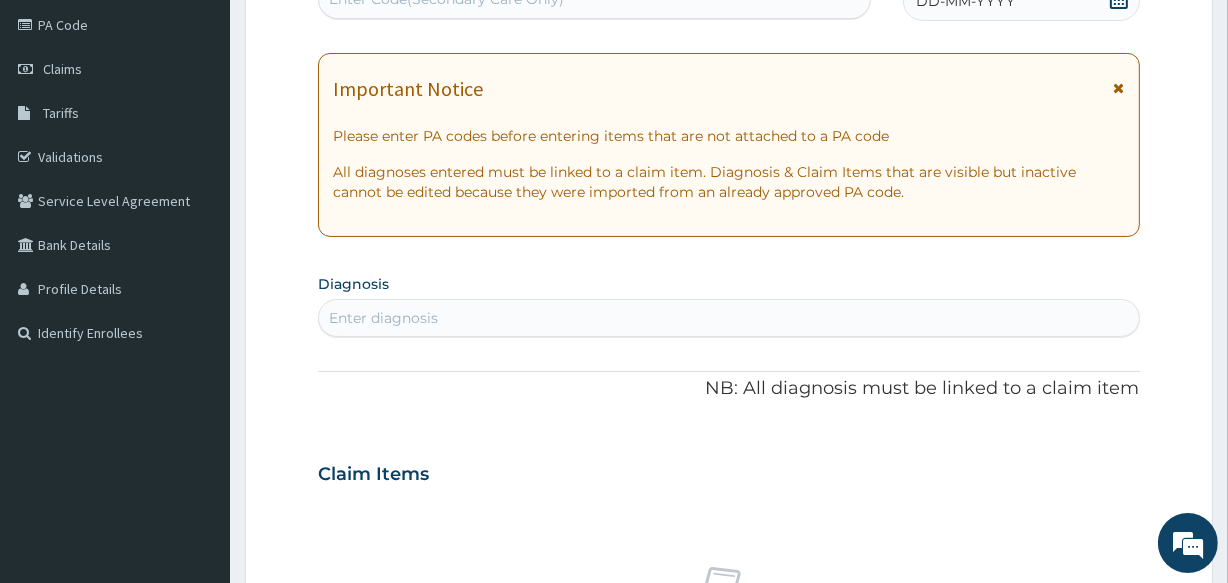 click 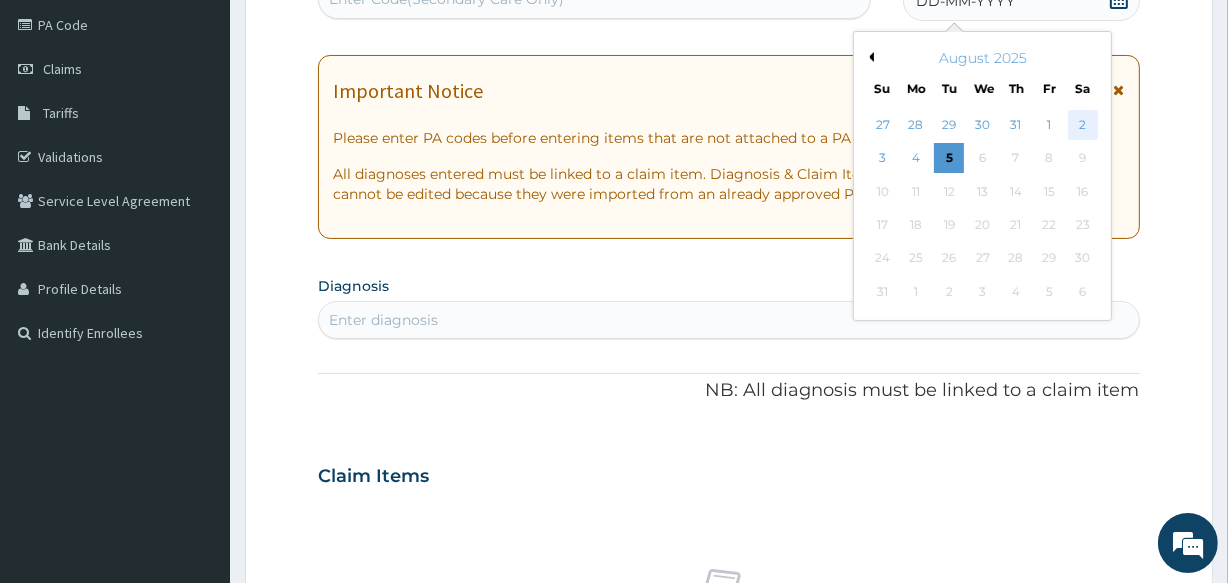 click on "2" at bounding box center [1082, 125] 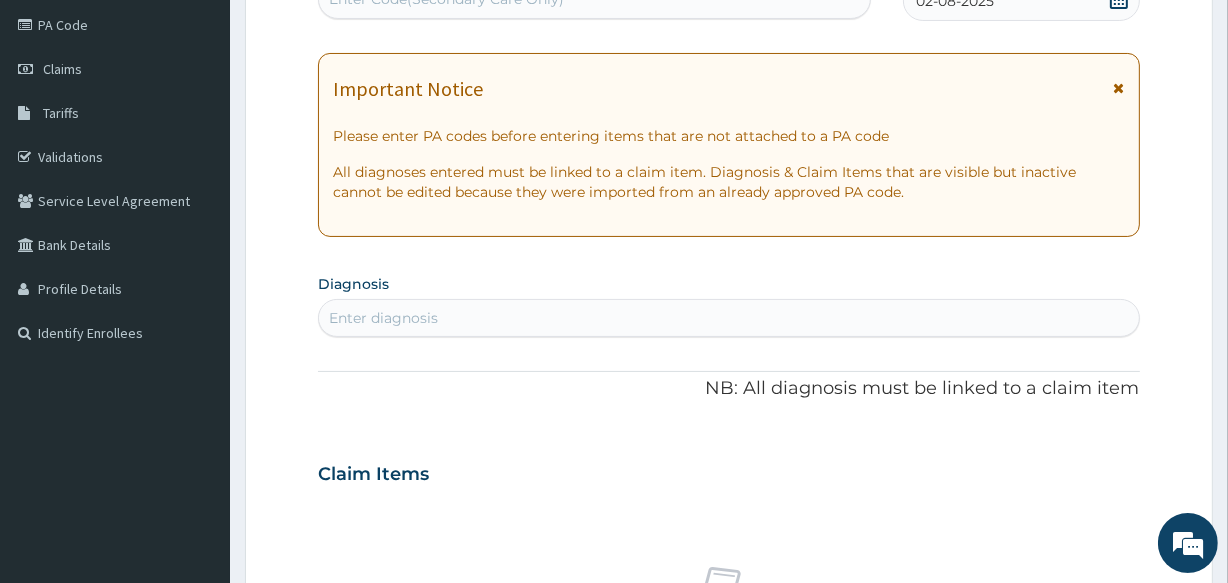 click on "Enter diagnosis" at bounding box center (728, 318) 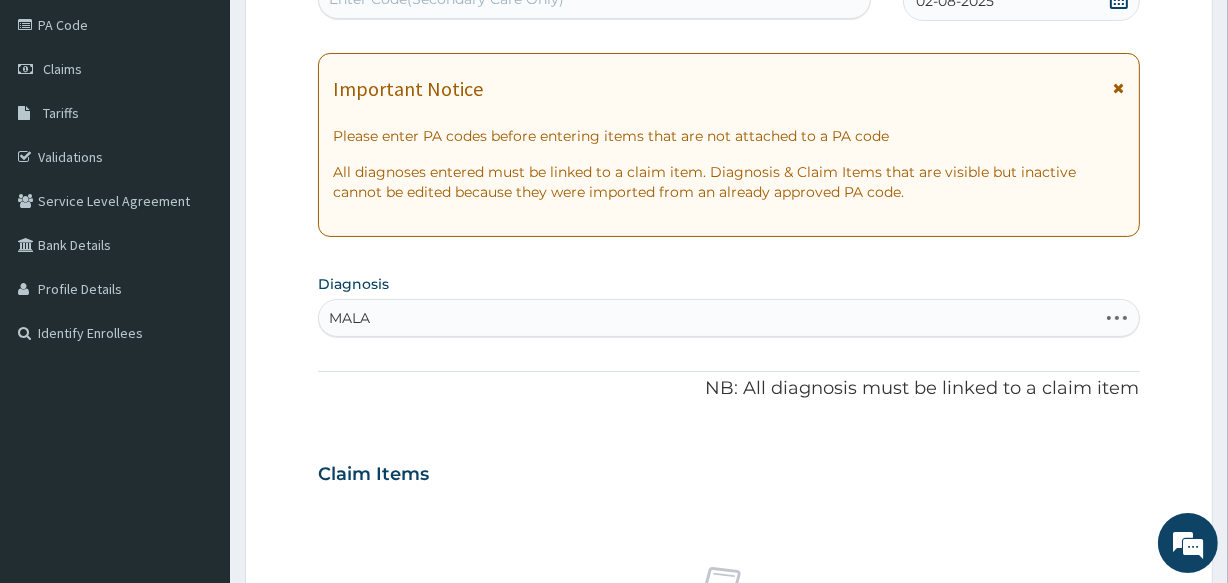 type on "MALAR" 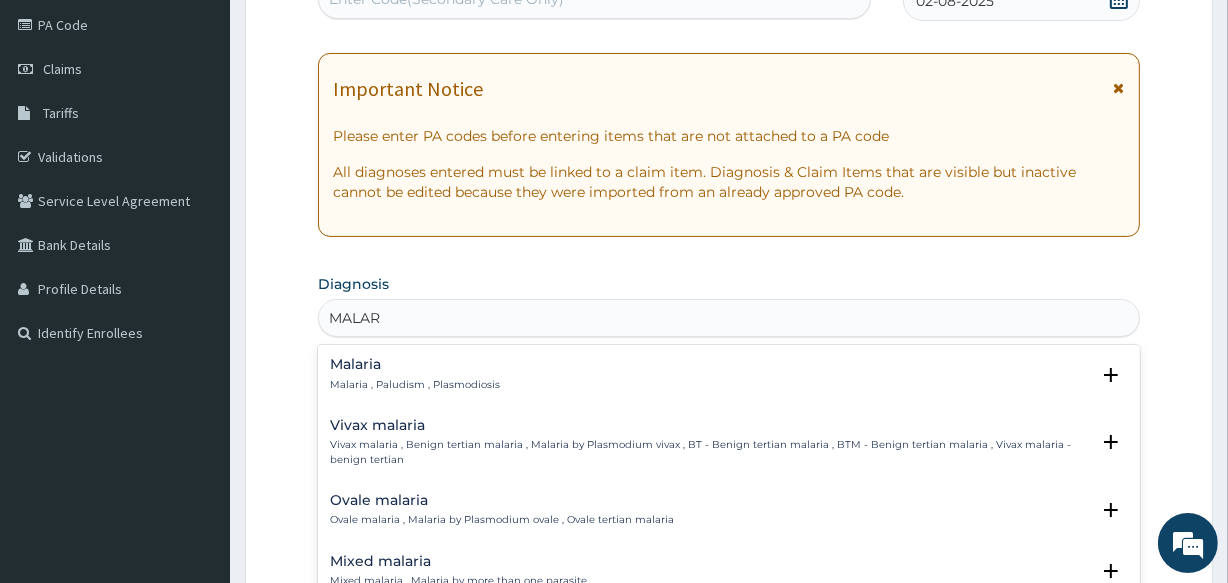click on "Malaria" at bounding box center [415, 364] 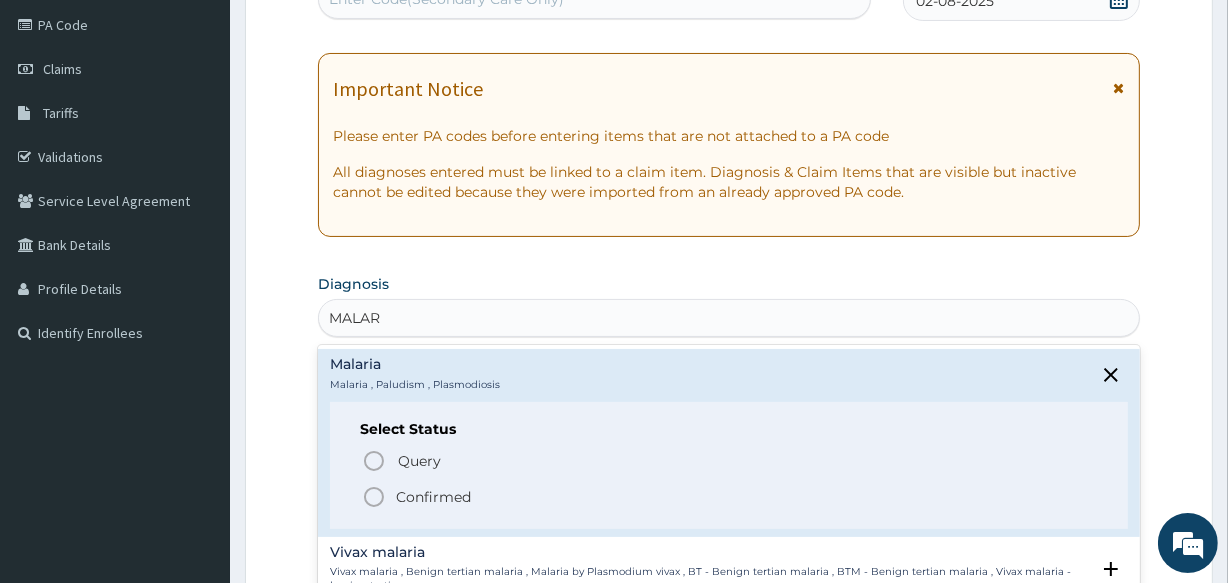 click 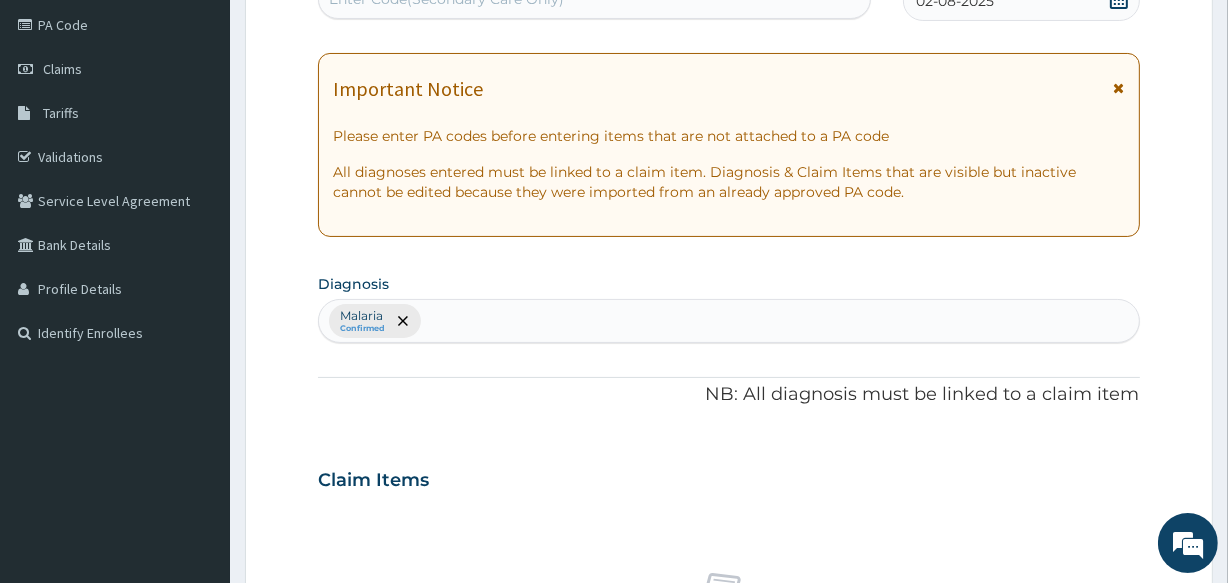 click on "Malaria Confirmed" at bounding box center (728, 321) 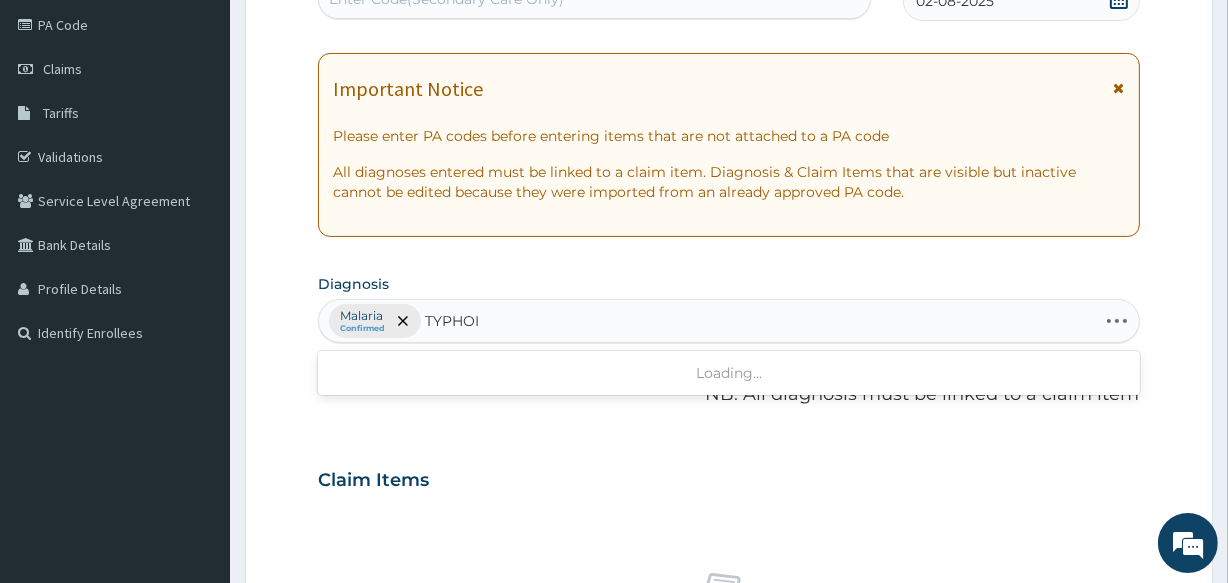 type on "TYPHOID" 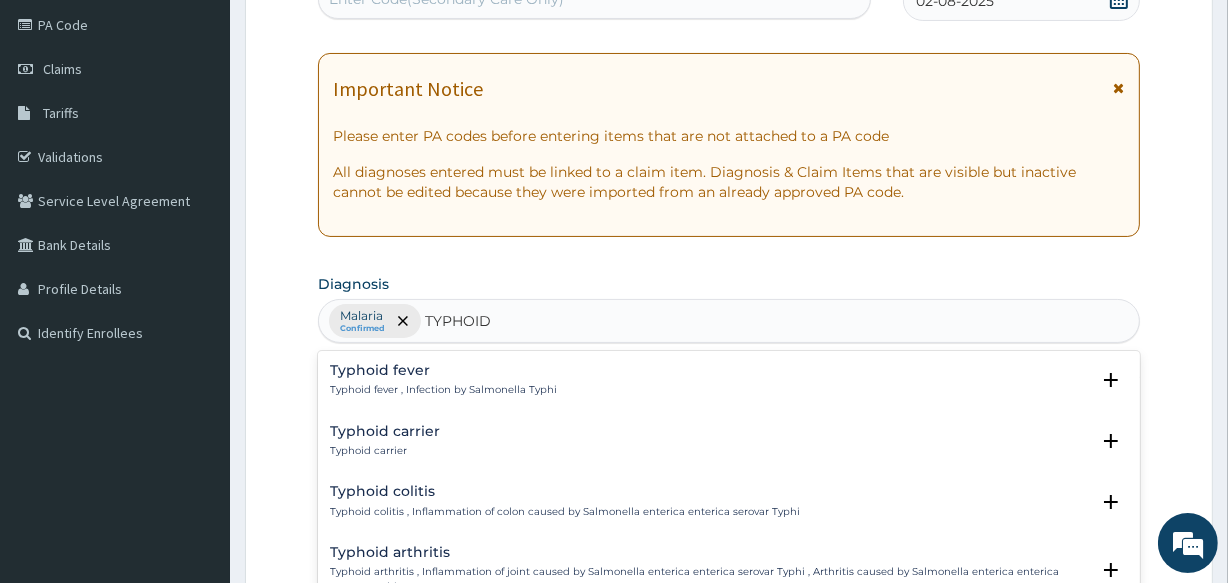 click on "Typhoid fever , Infection by Salmonella Typhi" at bounding box center [443, 390] 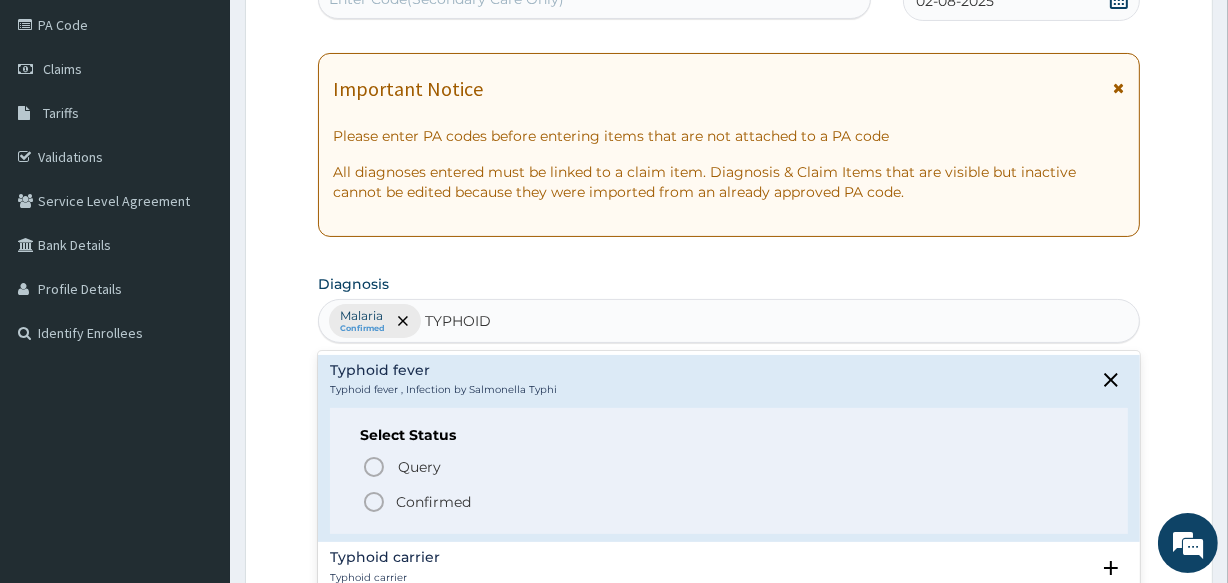 click 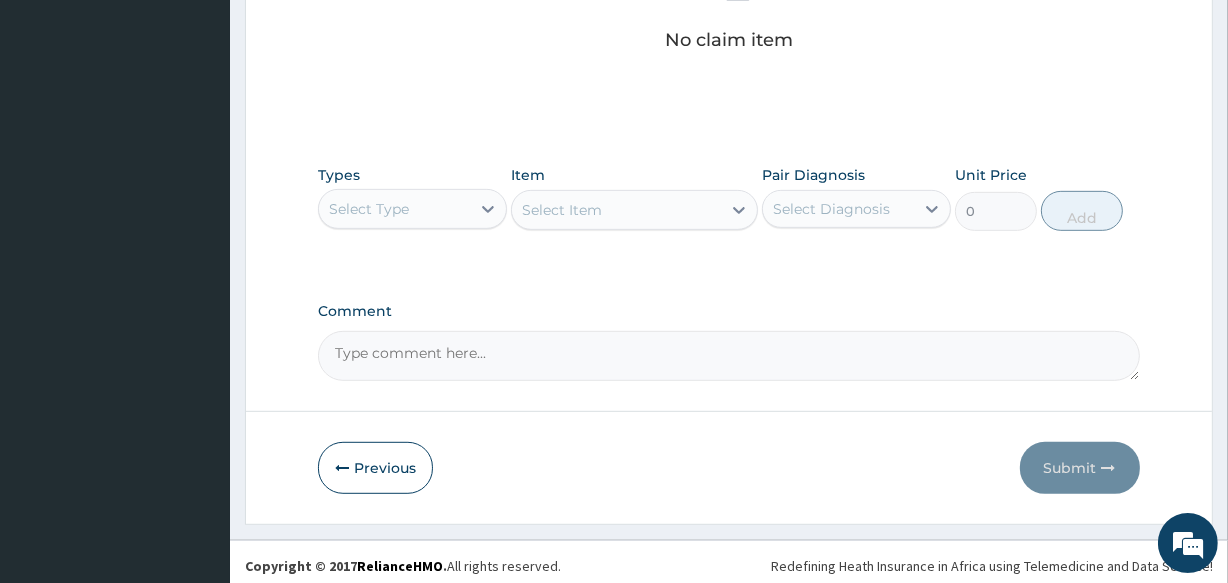 scroll, scrollTop: 855, scrollLeft: 0, axis: vertical 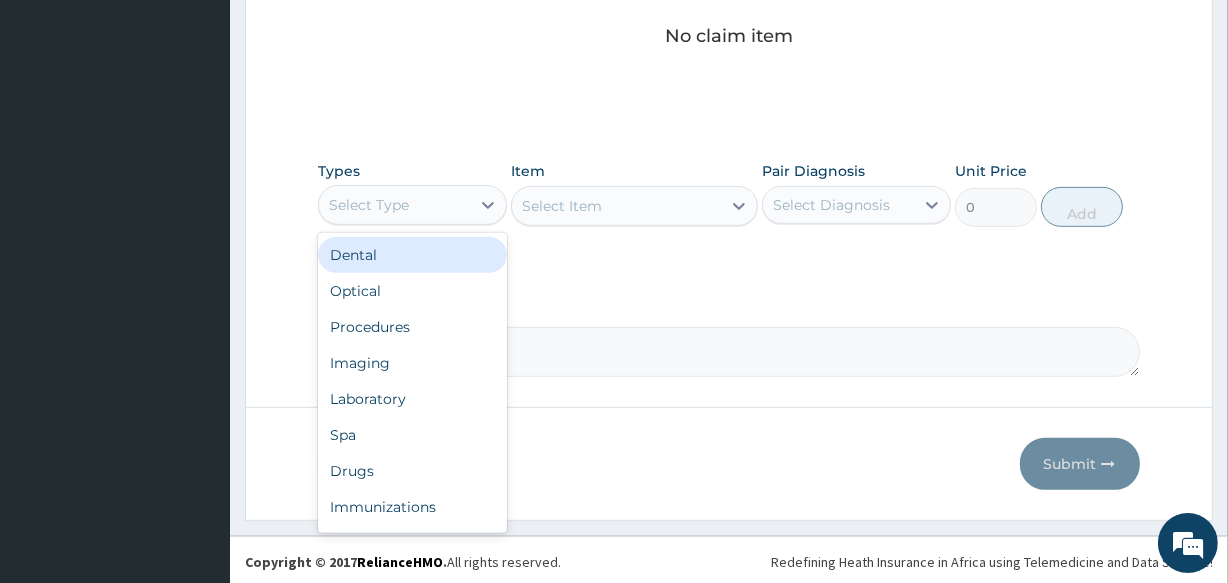 click on "Select Type" at bounding box center [369, 205] 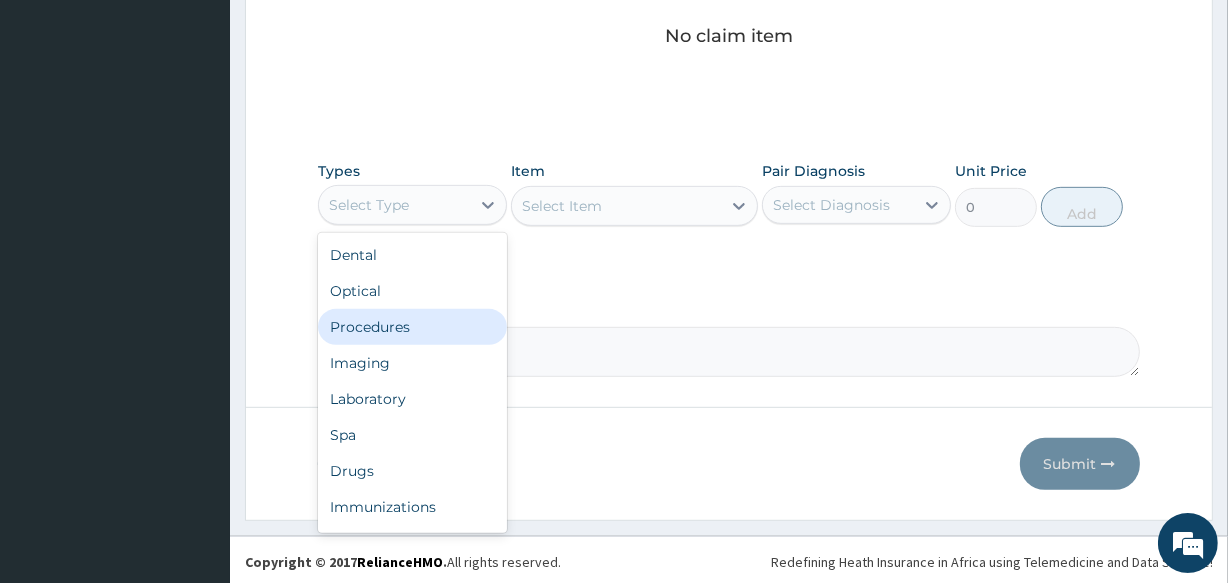 click on "Procedures" at bounding box center [412, 327] 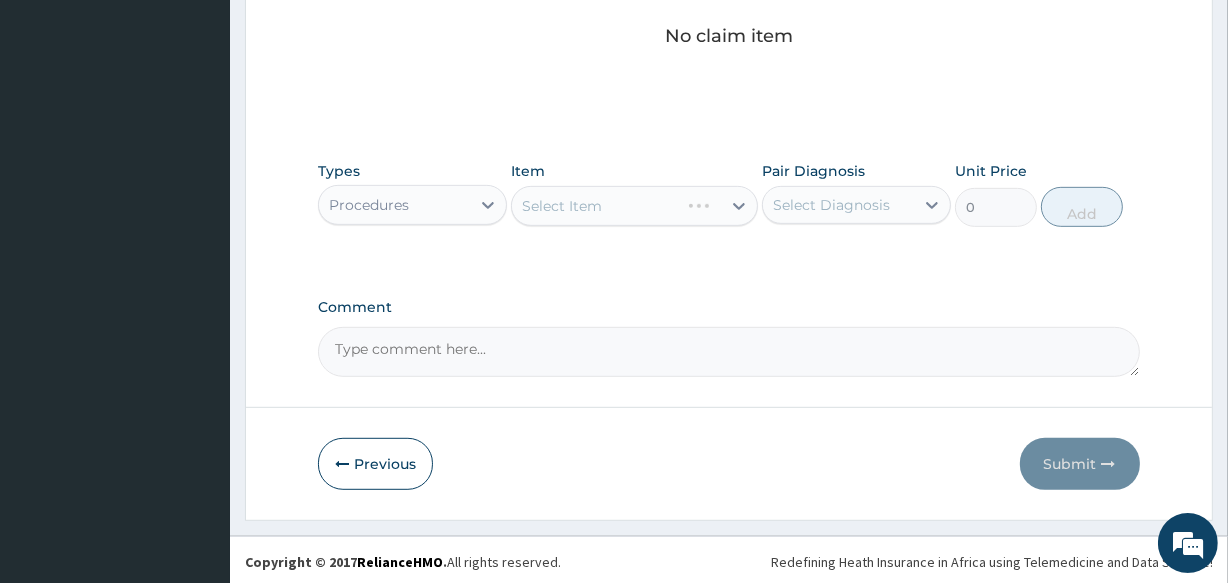click on "Select Item" at bounding box center (634, 206) 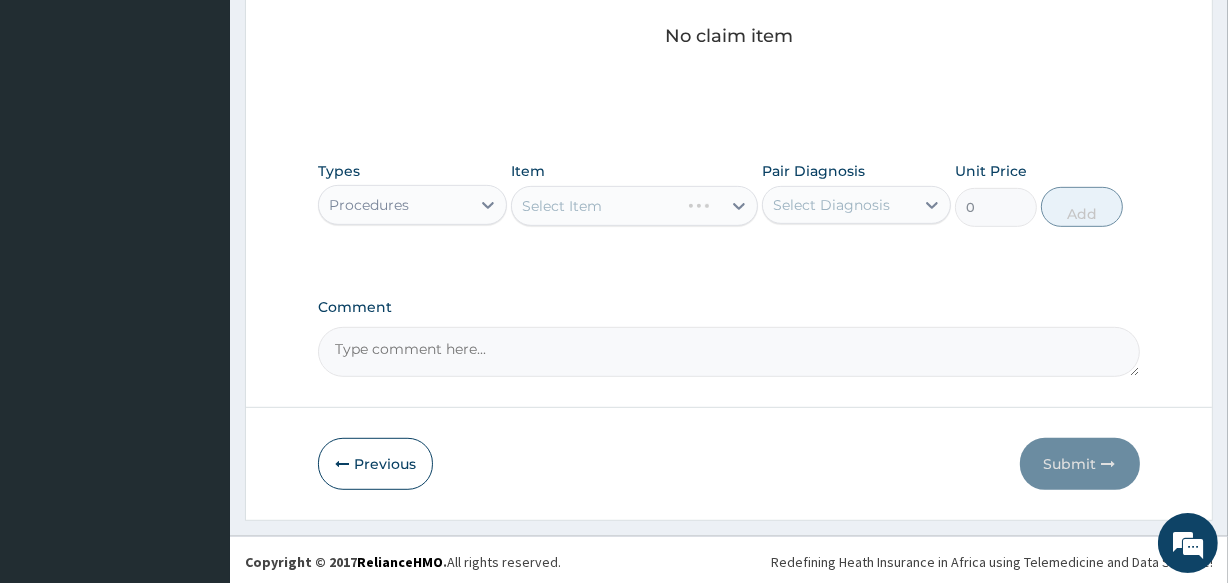 click on "Select Item" at bounding box center [562, 206] 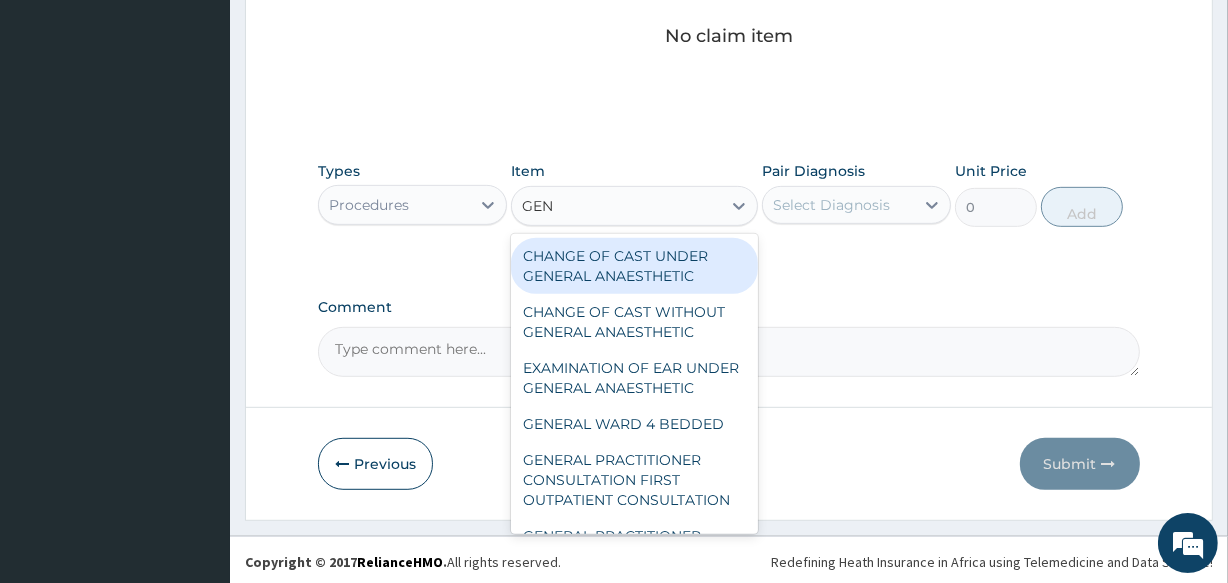 type on "GENE" 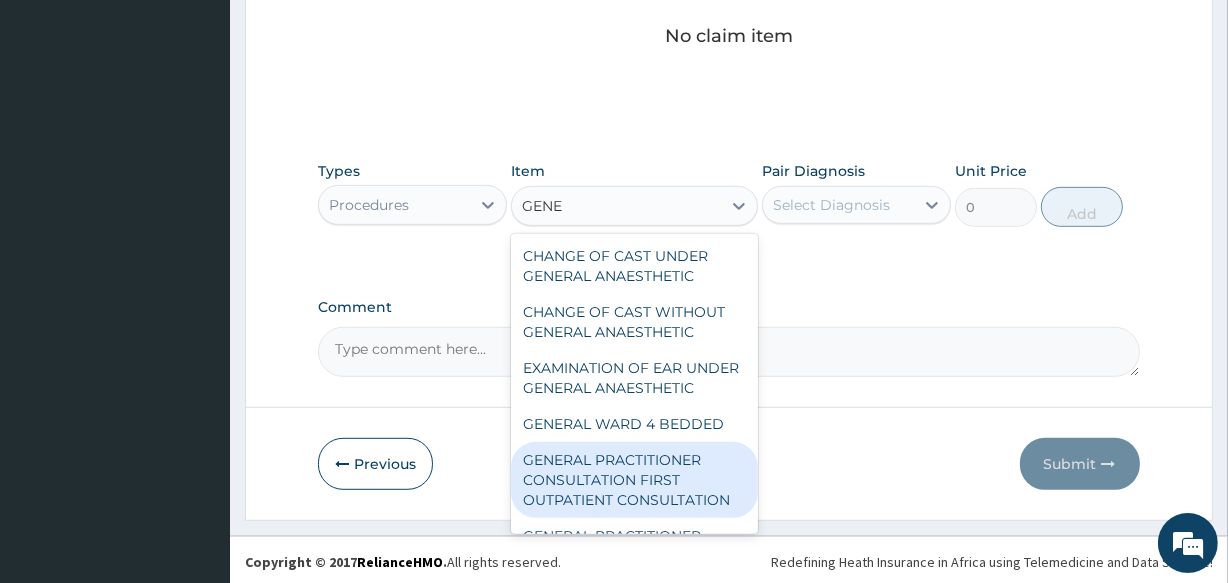 click on "GENERAL PRACTITIONER CONSULTATION FIRST OUTPATIENT CONSULTATION" at bounding box center (634, 480) 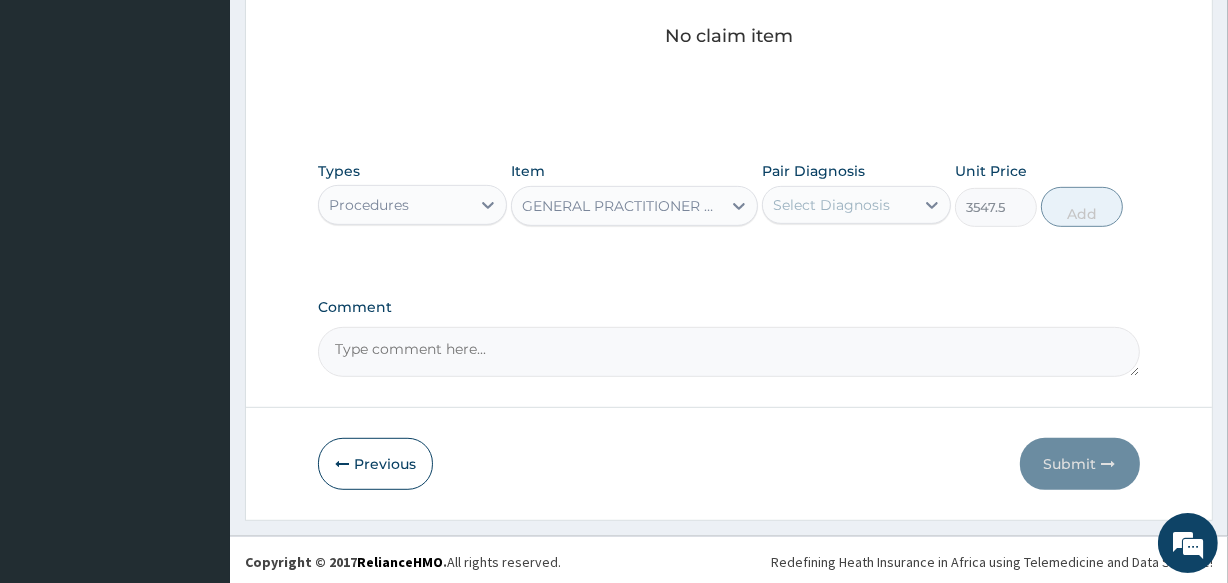 click on "Select Diagnosis" at bounding box center (831, 205) 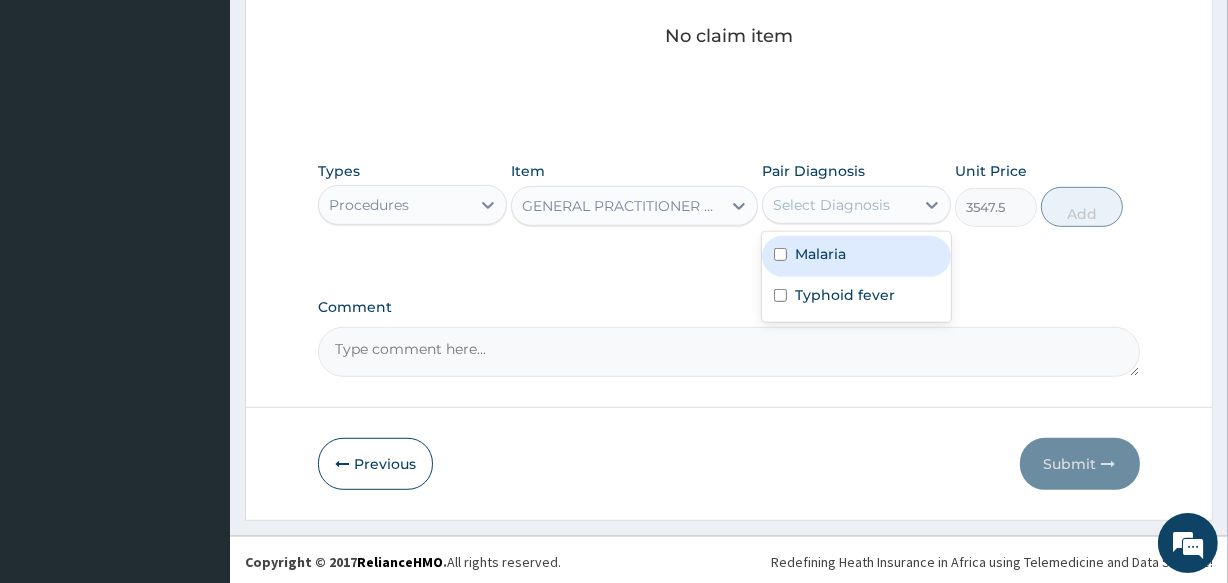 click on "Malaria" at bounding box center [820, 254] 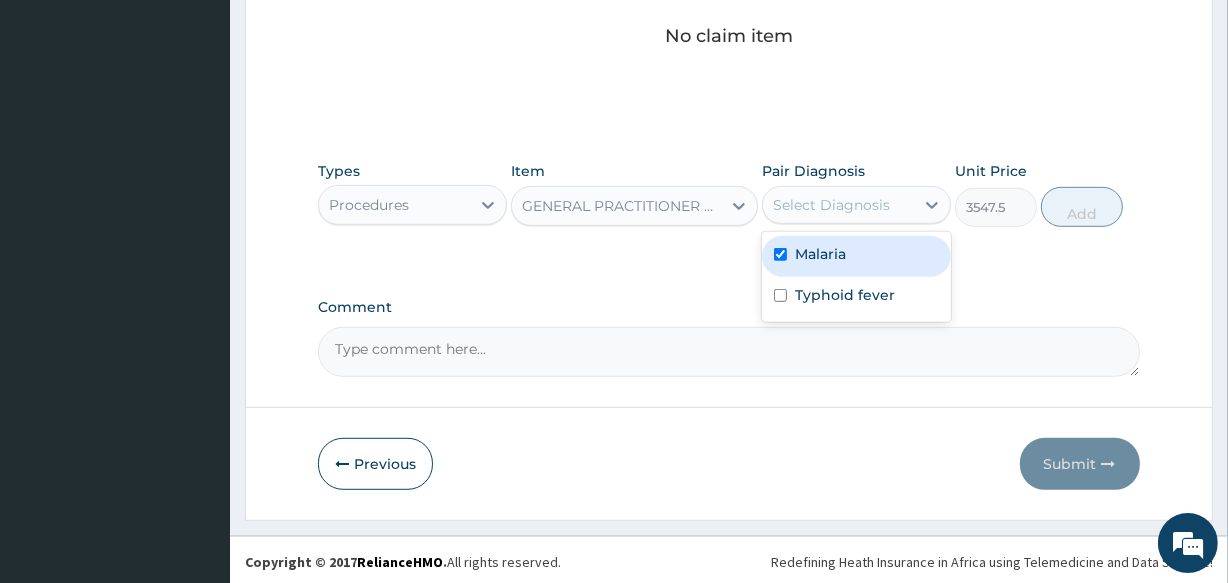 checkbox on "true" 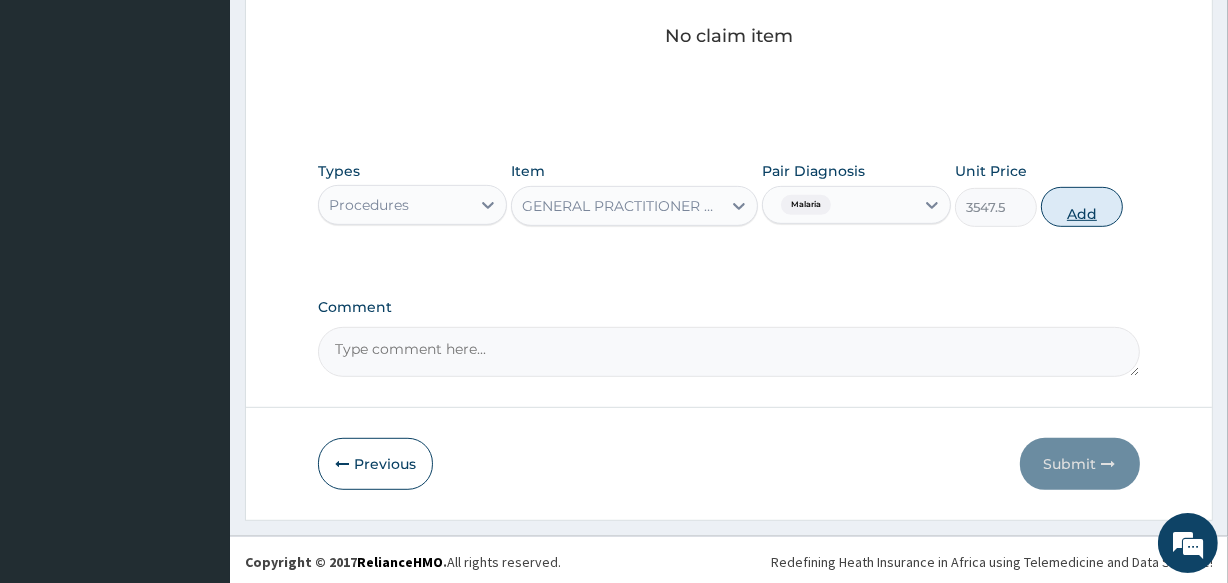 click on "Add" at bounding box center (1082, 207) 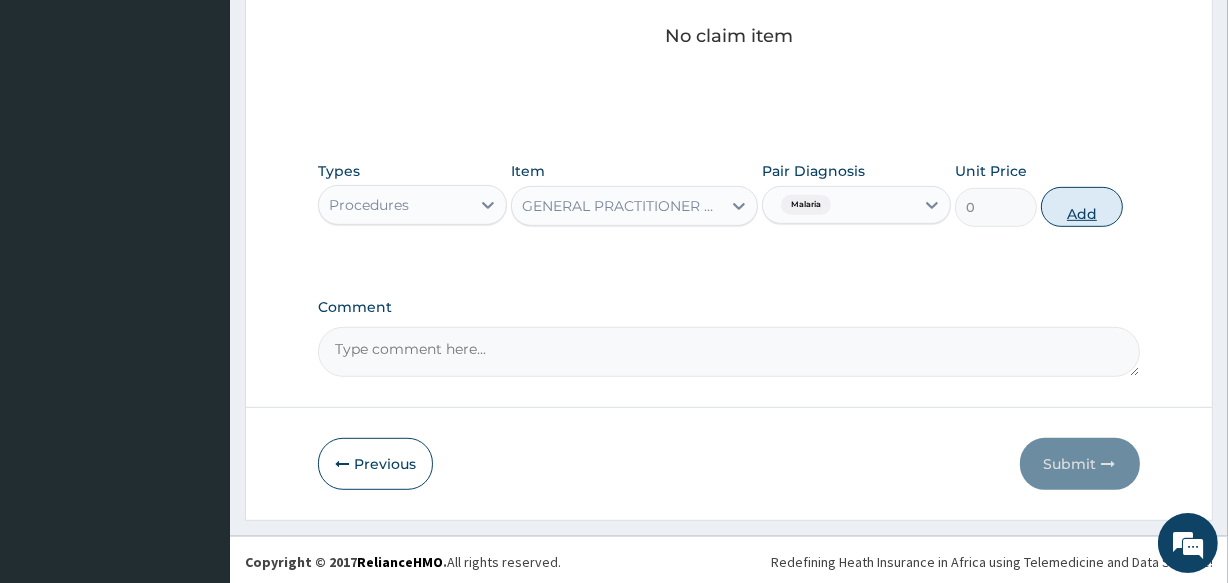 scroll, scrollTop: 807, scrollLeft: 0, axis: vertical 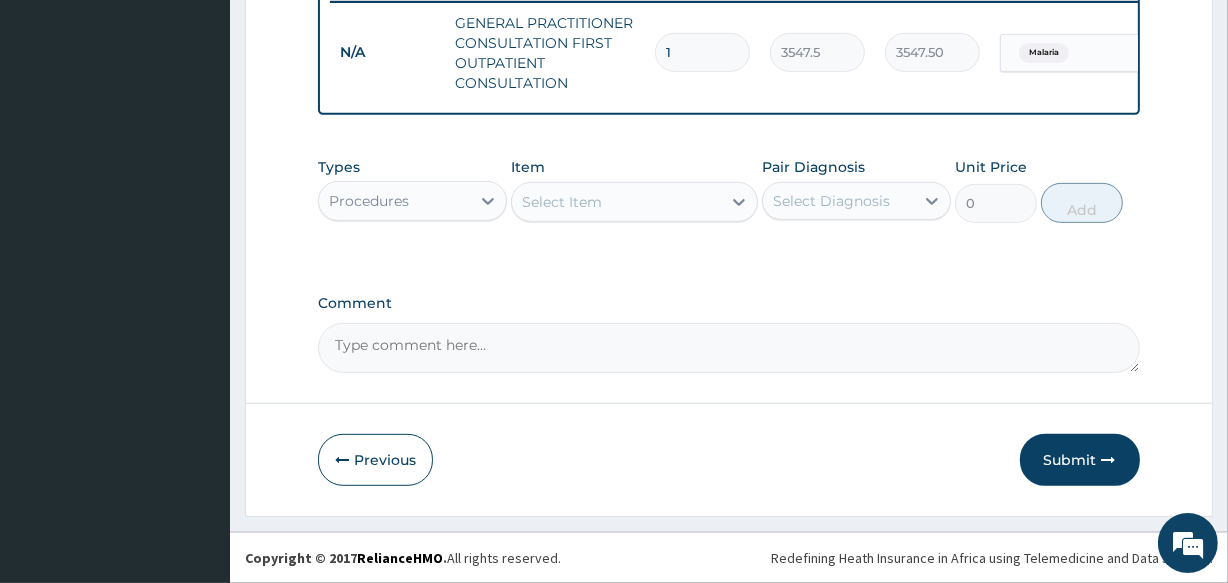 click on "Types Procedures" at bounding box center (412, 190) 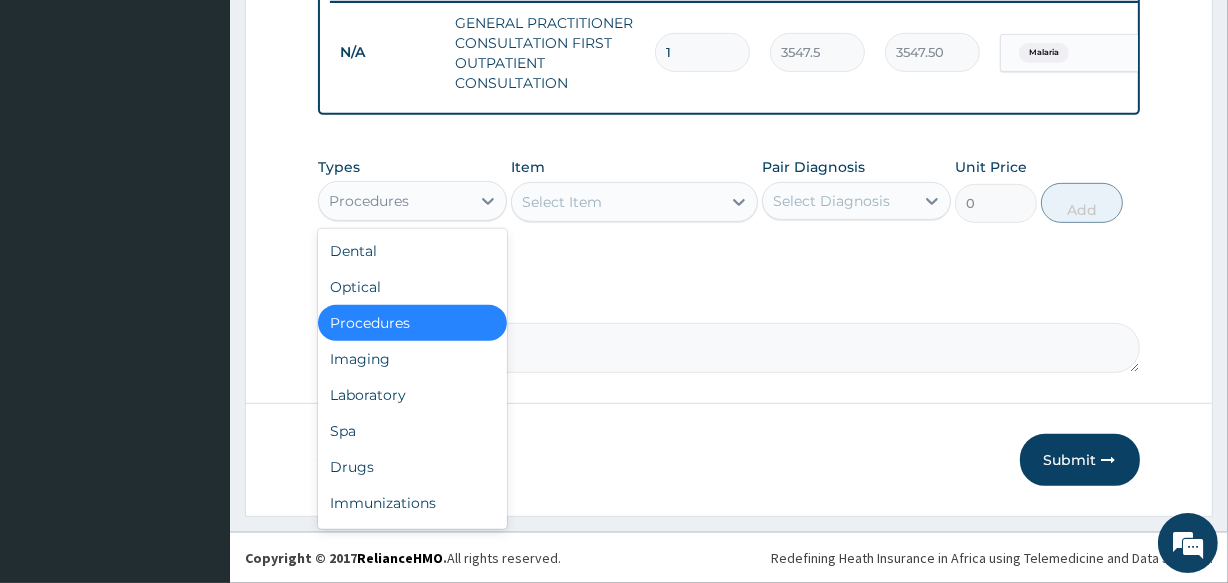 click on "Procedures" at bounding box center (394, 201) 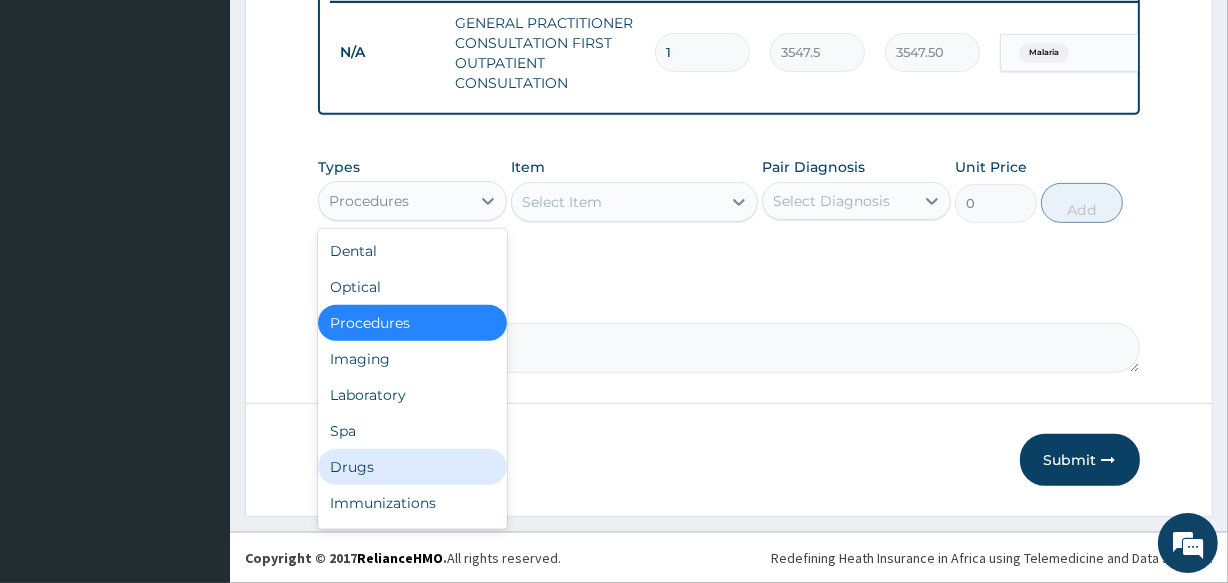 click on "Drugs" at bounding box center [412, 467] 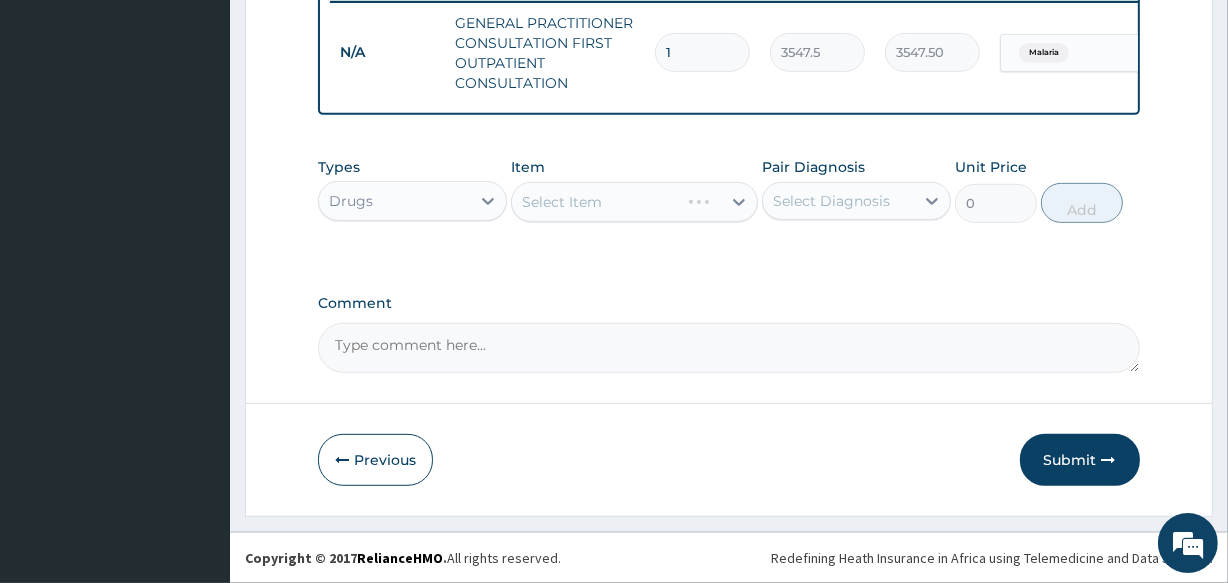 click on "Select Item" at bounding box center [634, 202] 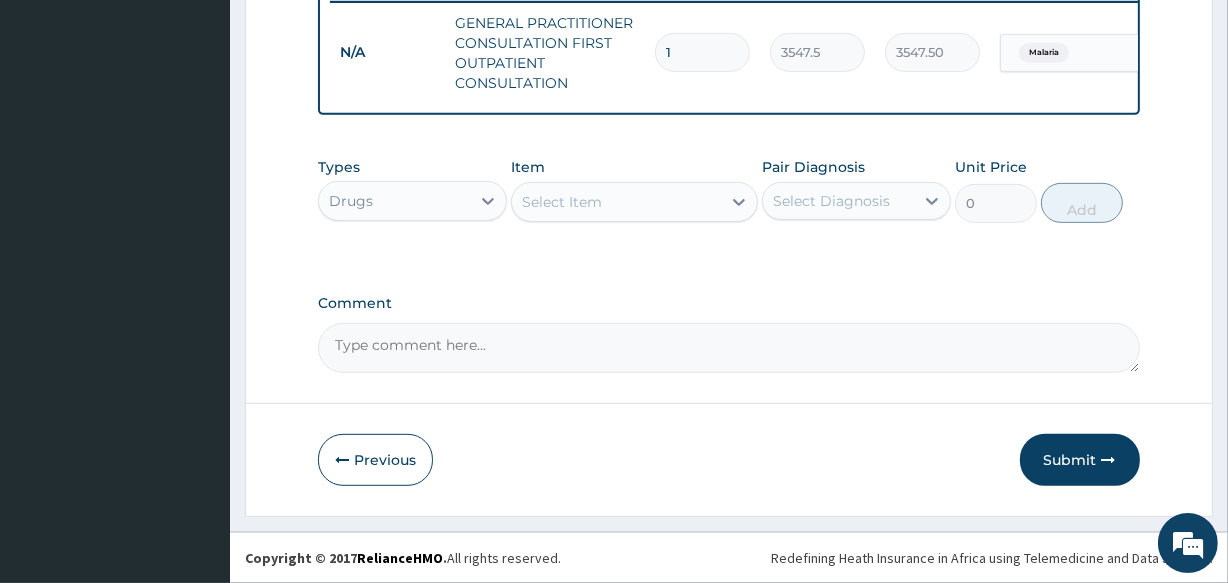 click on "Select Item" at bounding box center [562, 202] 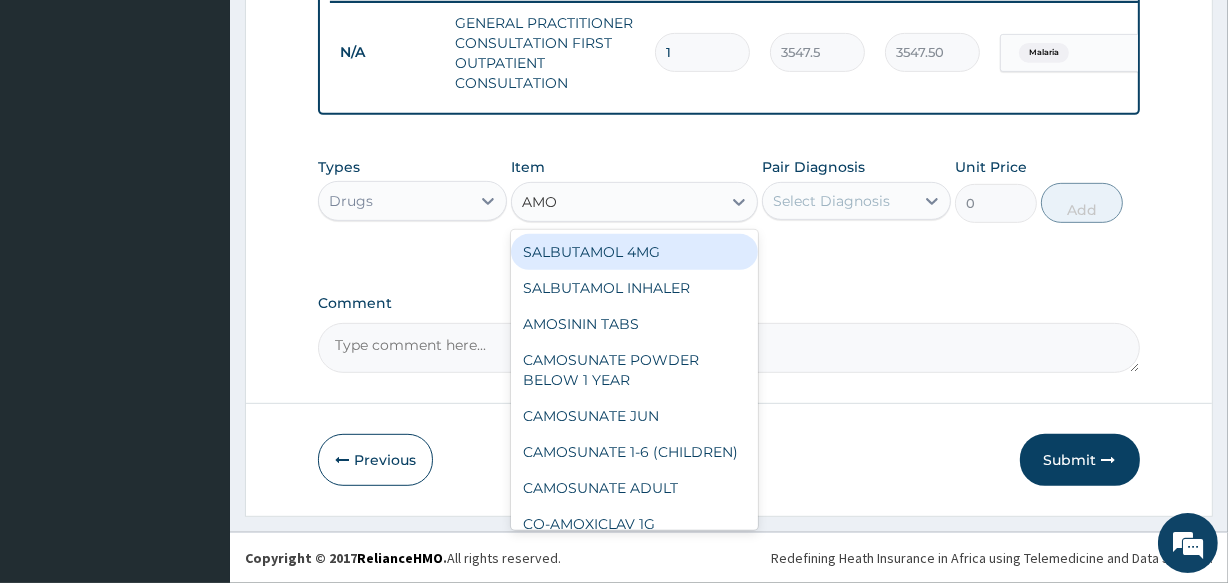 type on "AMOX" 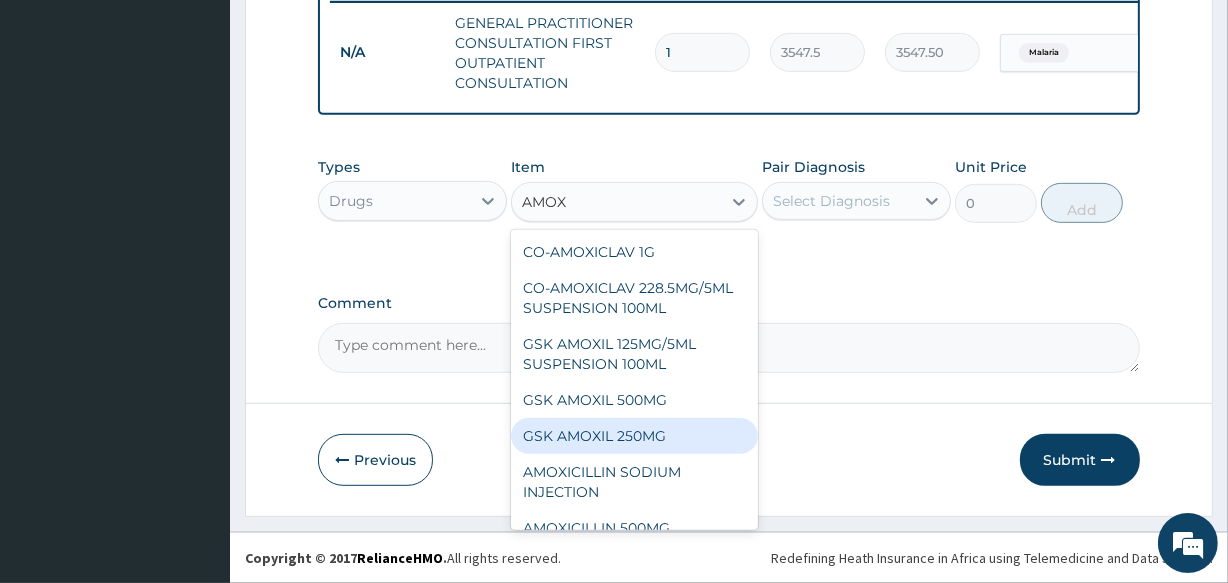 click on "GSK AMOXIL 250MG" at bounding box center (634, 436) 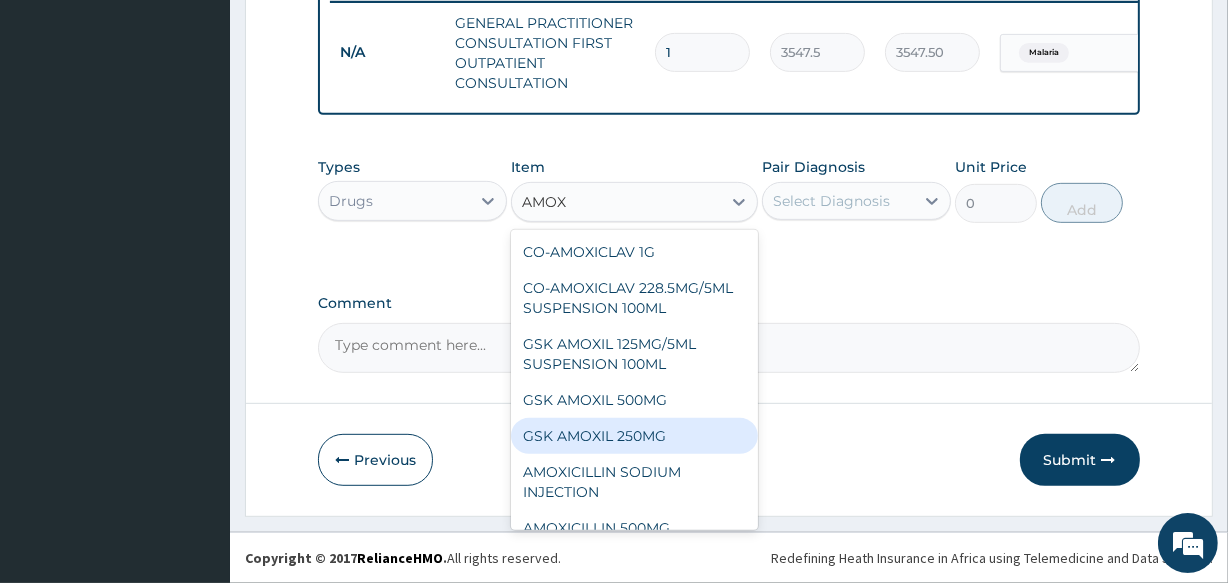 type 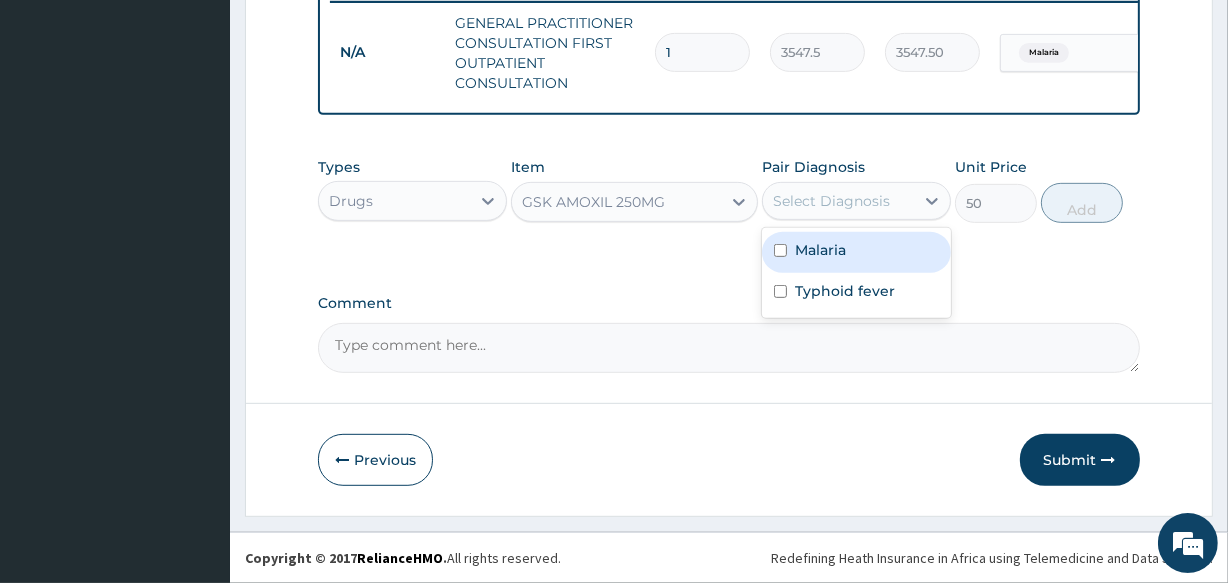 click on "Select Diagnosis" at bounding box center (831, 201) 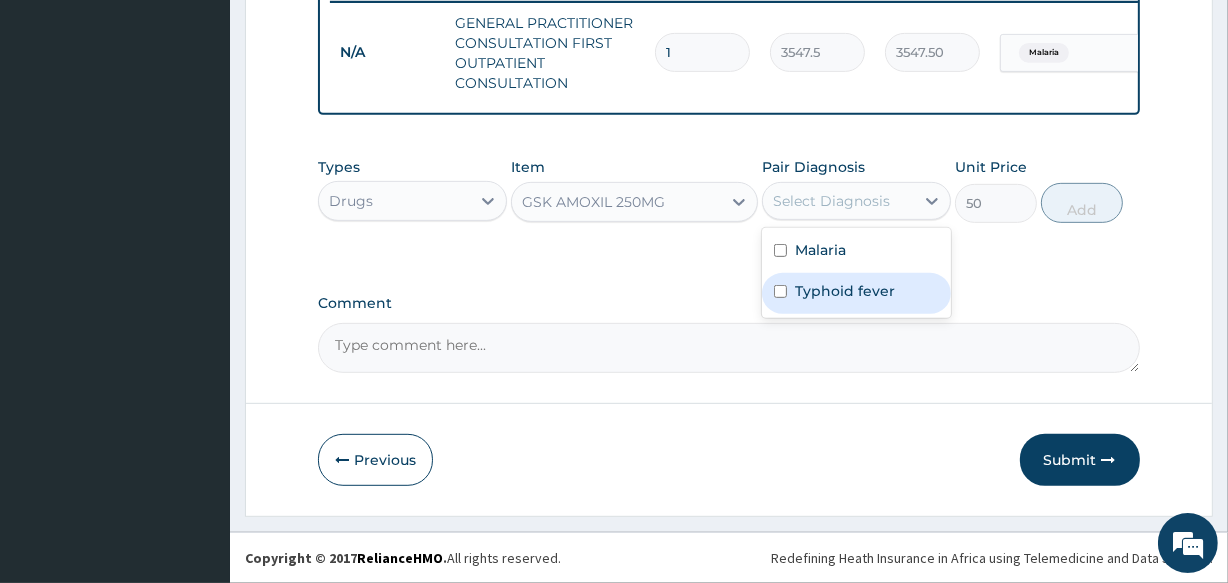 click on "Typhoid fever" at bounding box center [856, 293] 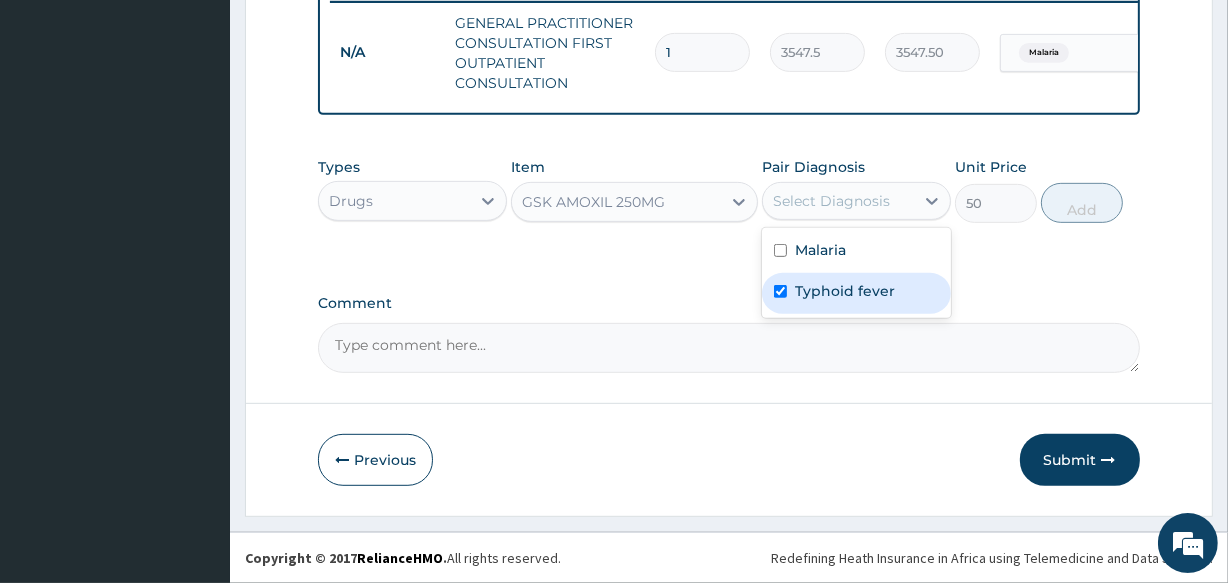 checkbox on "true" 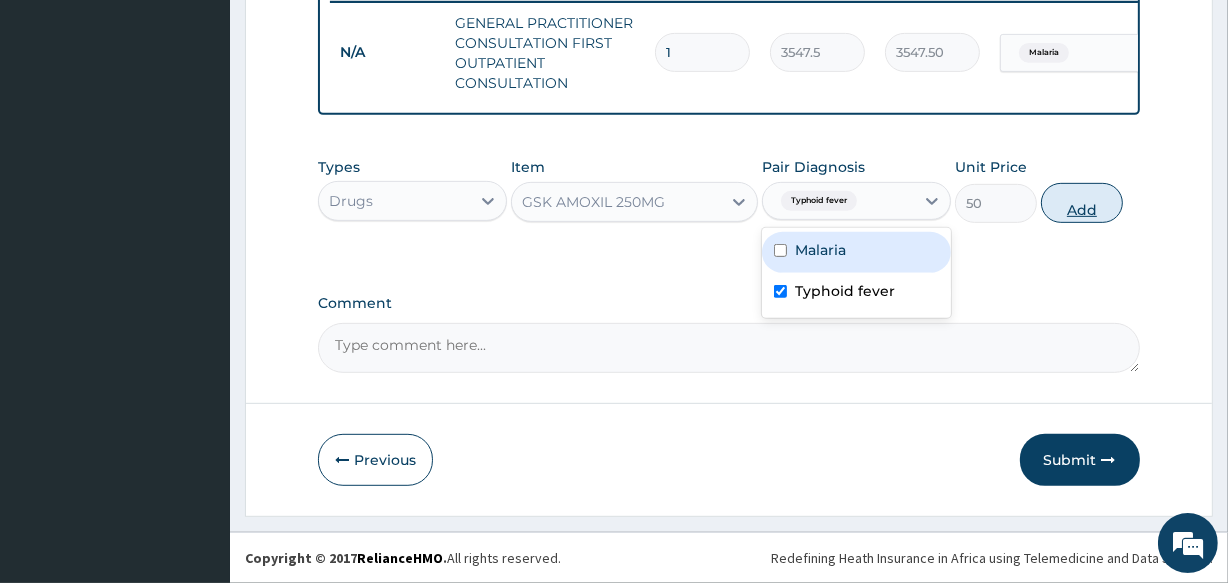 click on "Add" at bounding box center (1082, 203) 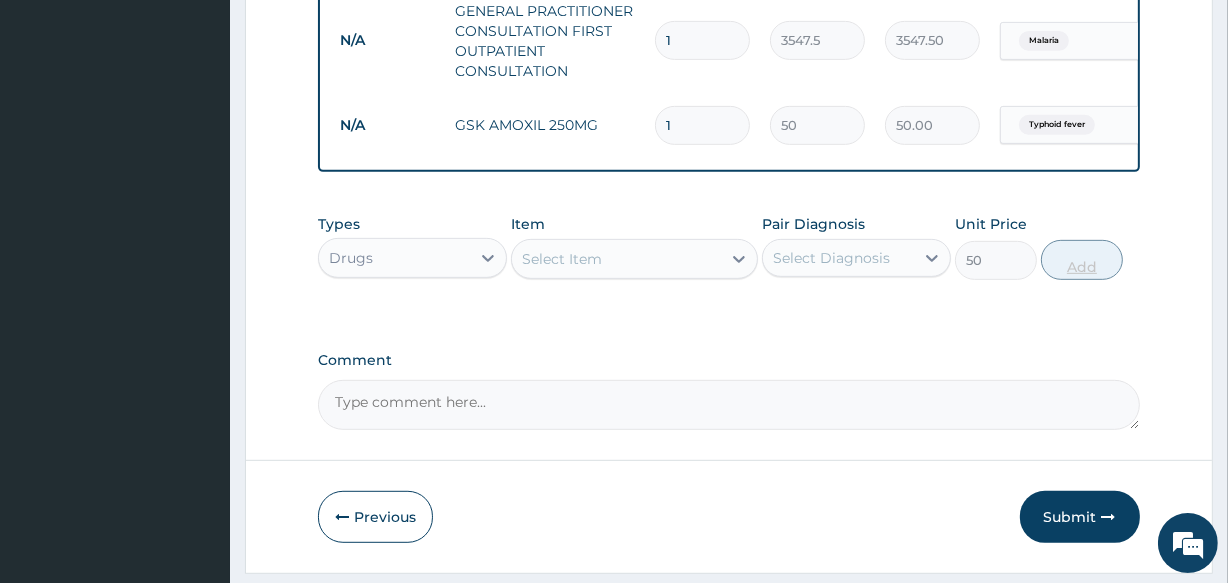 type on "0" 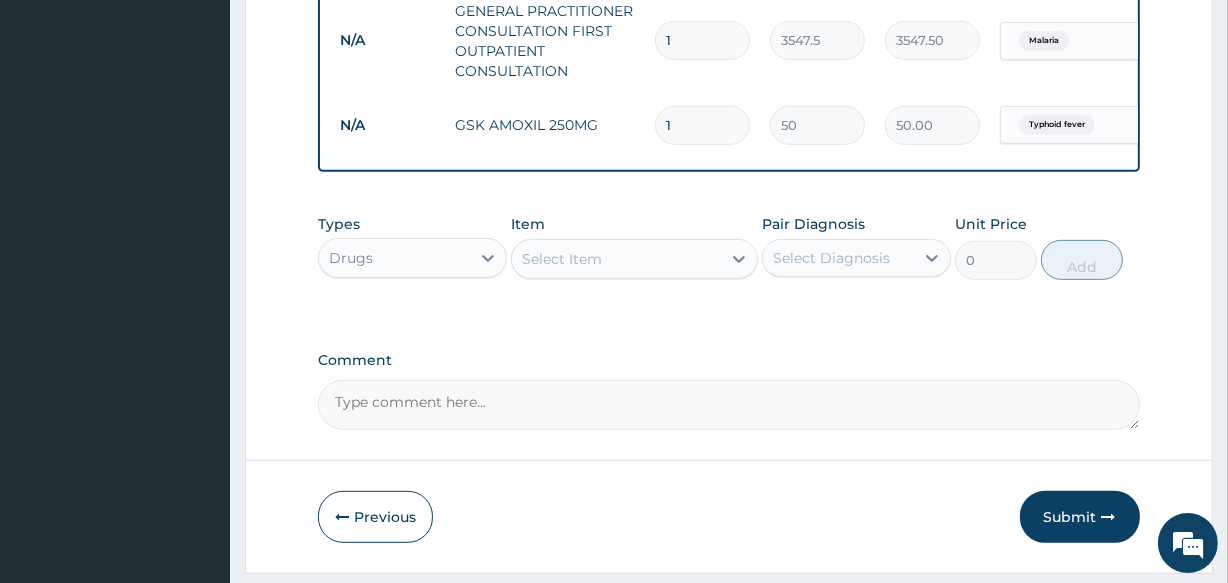 click on "Select Item" at bounding box center (562, 259) 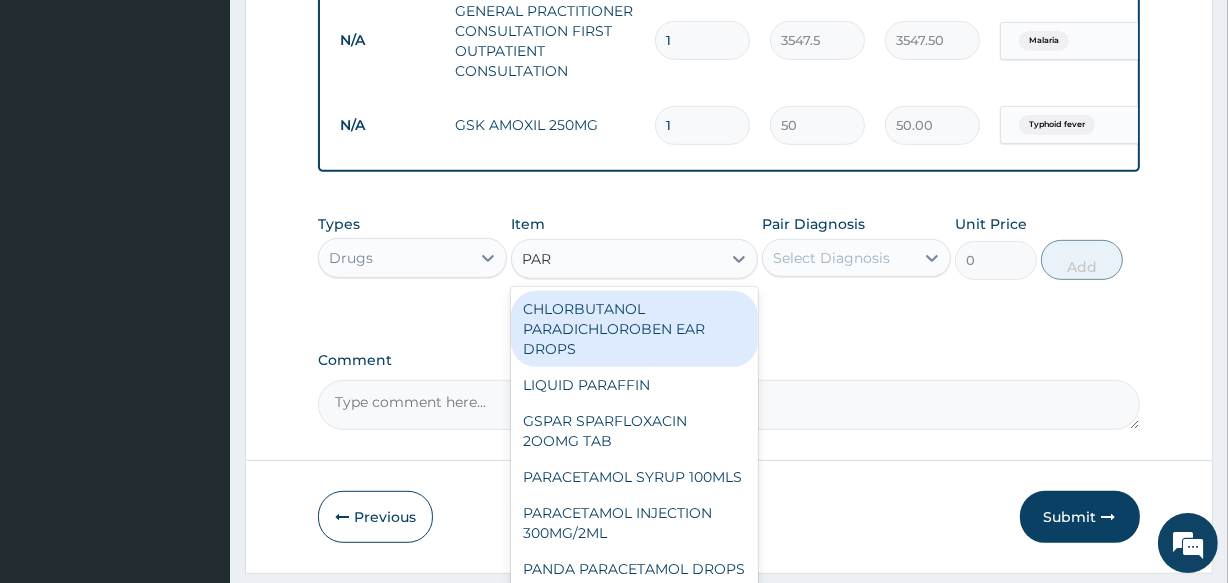 type on "PARA" 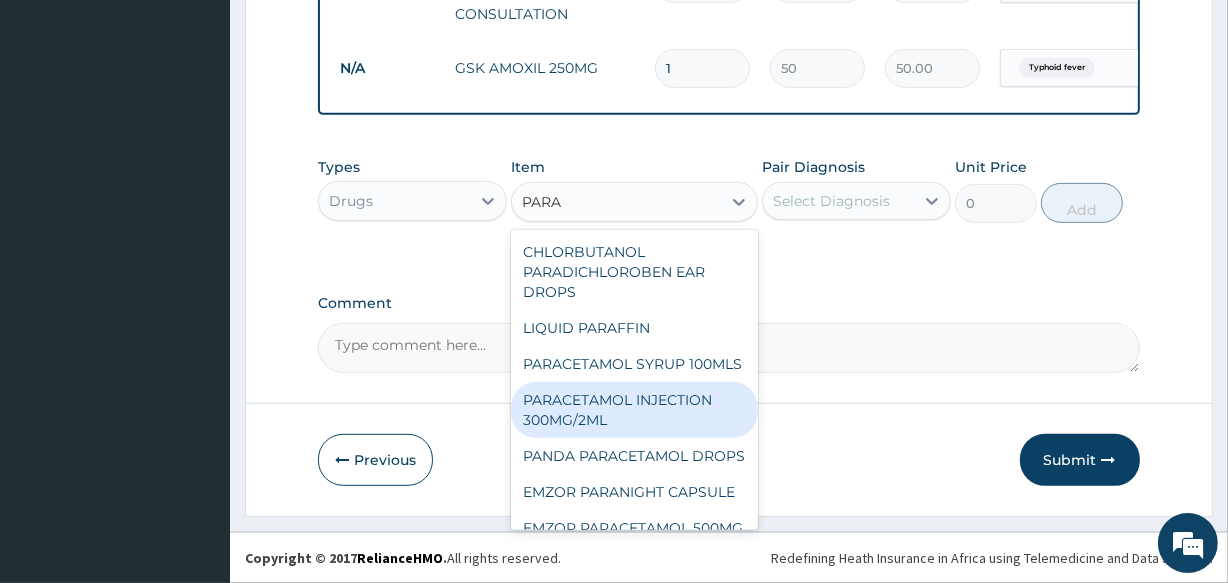 scroll, scrollTop: 876, scrollLeft: 0, axis: vertical 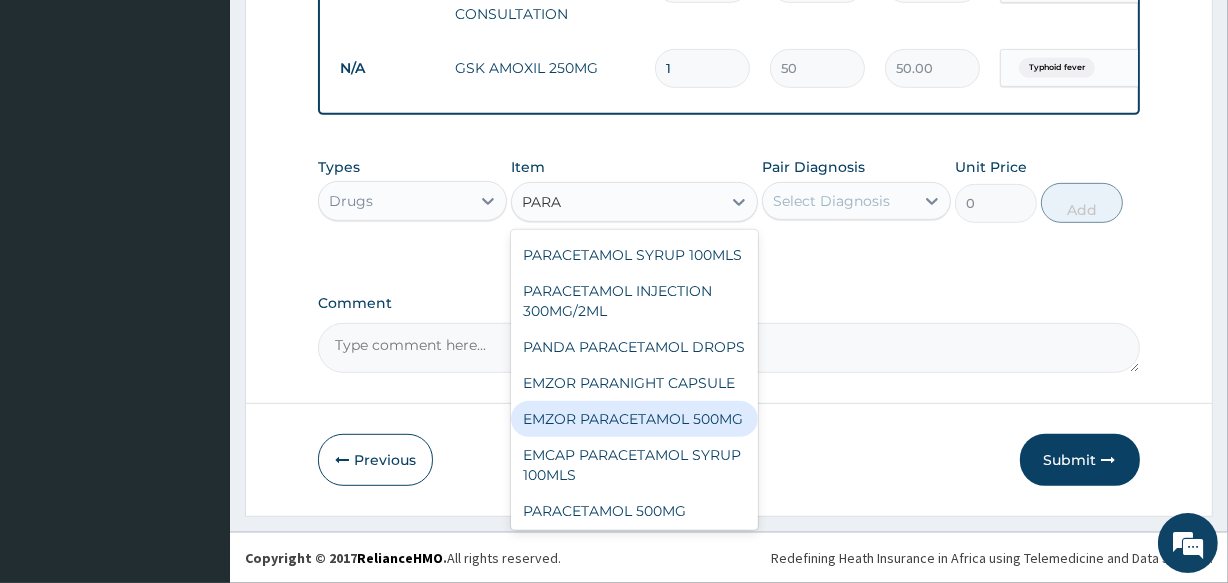 click on "EMZOR PARACETAMOL 500MG" at bounding box center (634, 419) 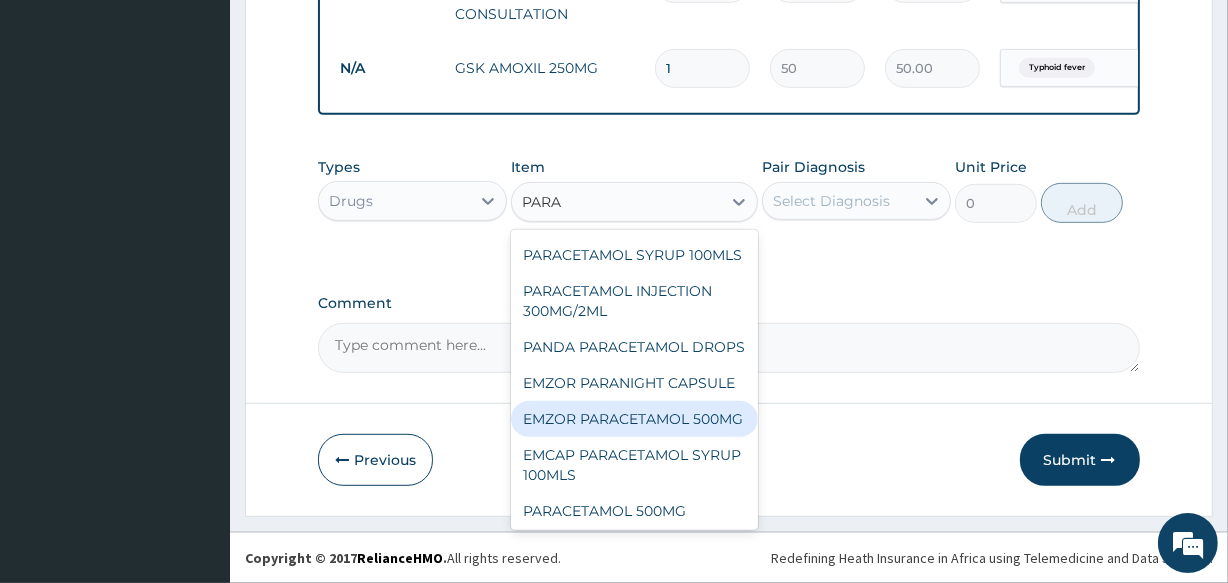 type 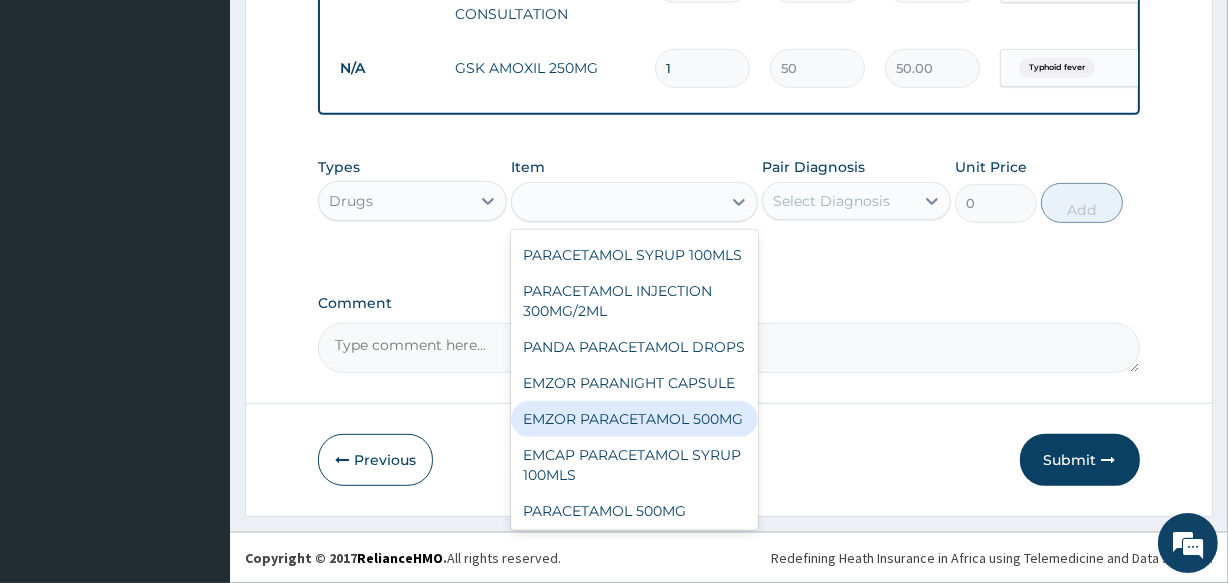 type on "40" 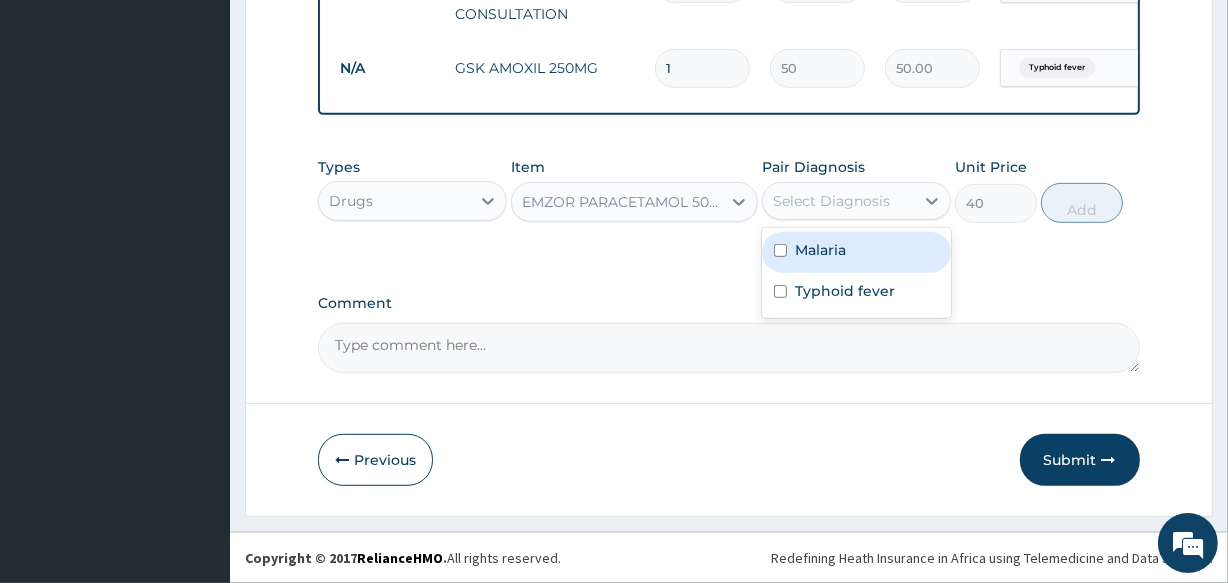click on "Select Diagnosis" at bounding box center (831, 201) 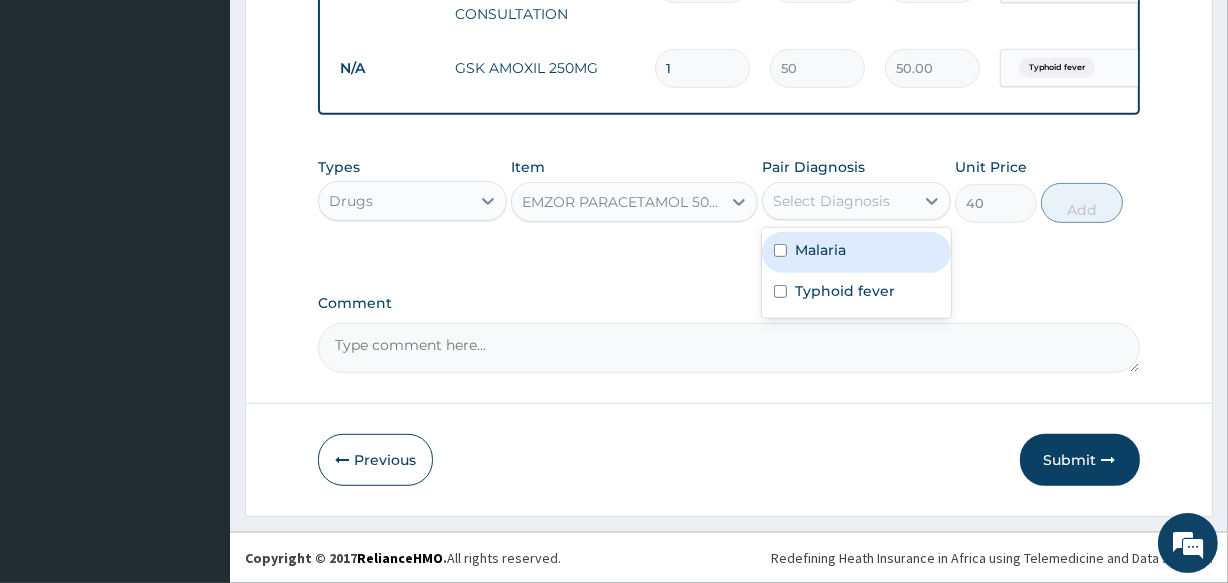click on "Malaria" at bounding box center [856, 252] 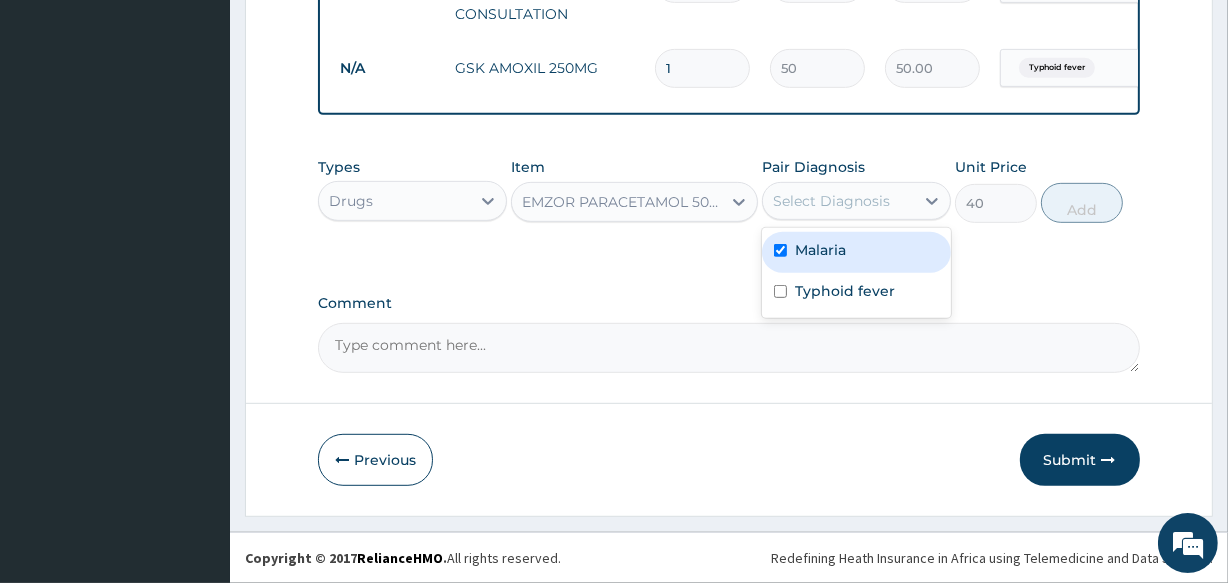 checkbox on "true" 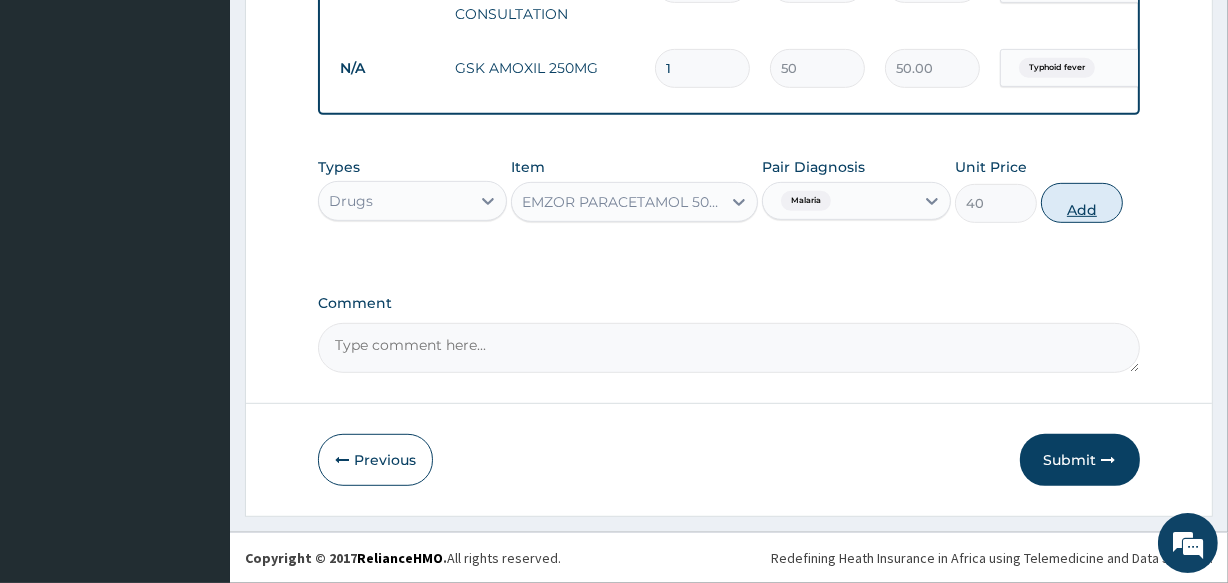 click on "Add" at bounding box center [1082, 203] 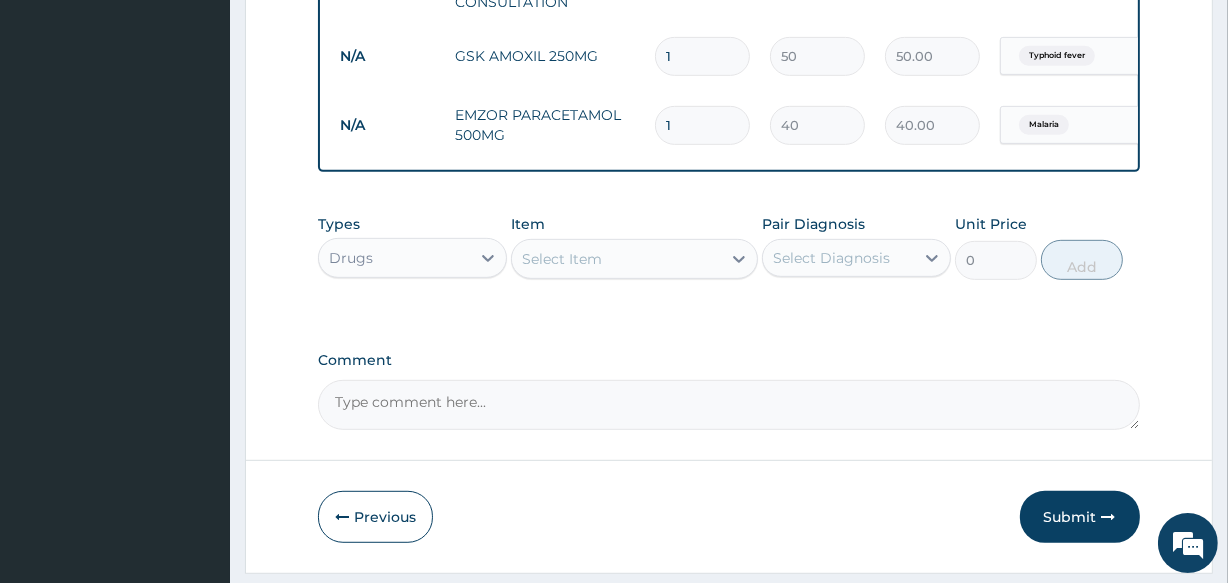 click on "Select Item" at bounding box center [616, 259] 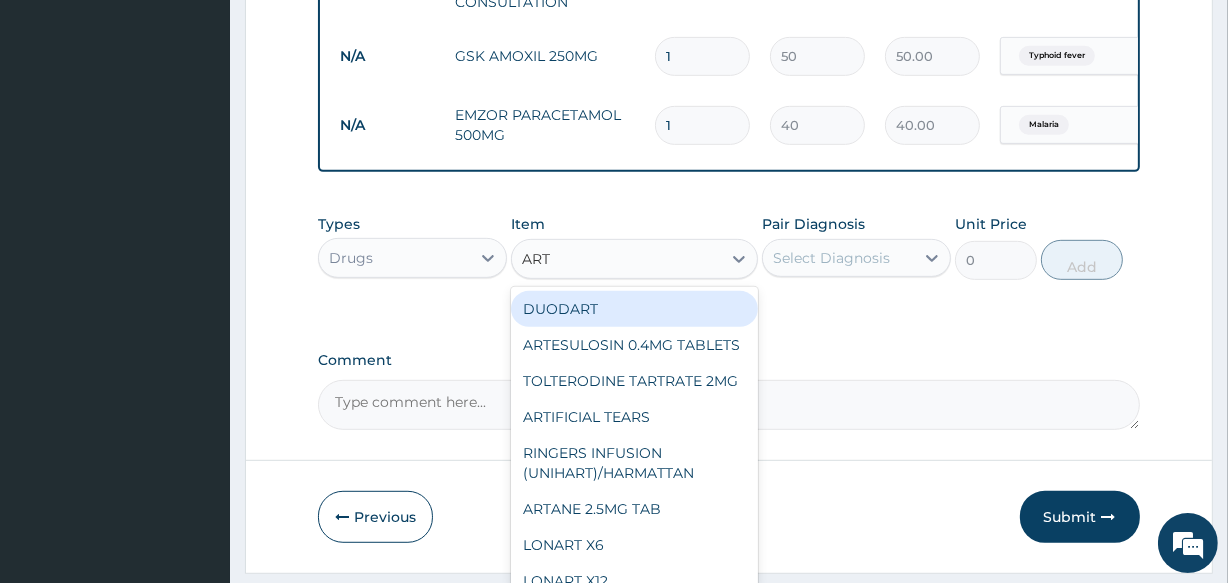 type on "ARTE" 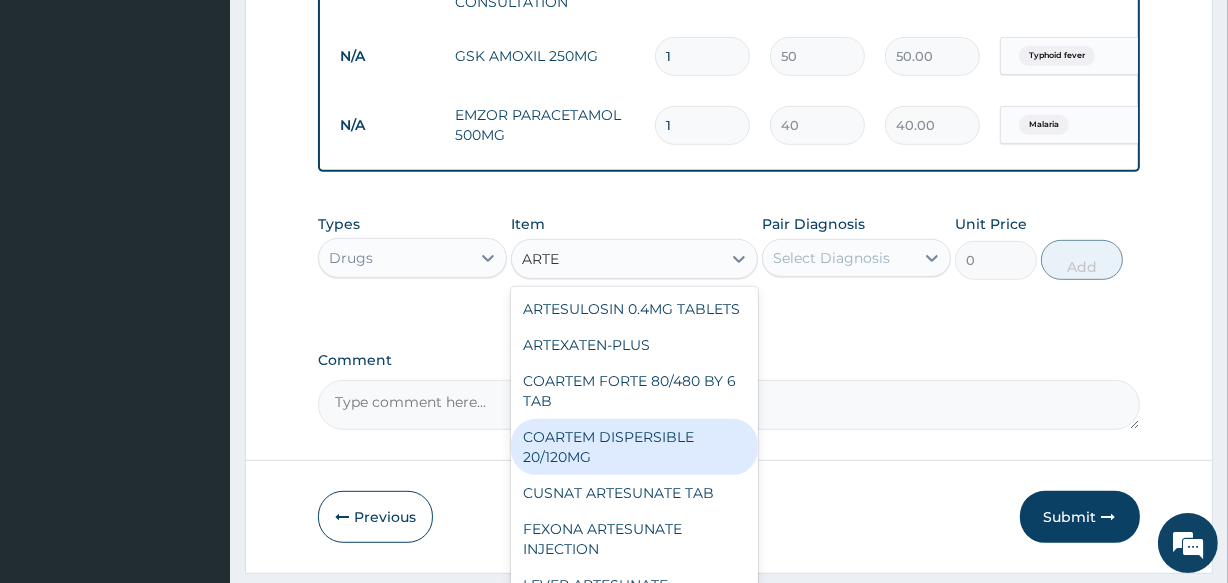 click on "COARTEM DISPERSIBLE 20/120MG" at bounding box center [634, 447] 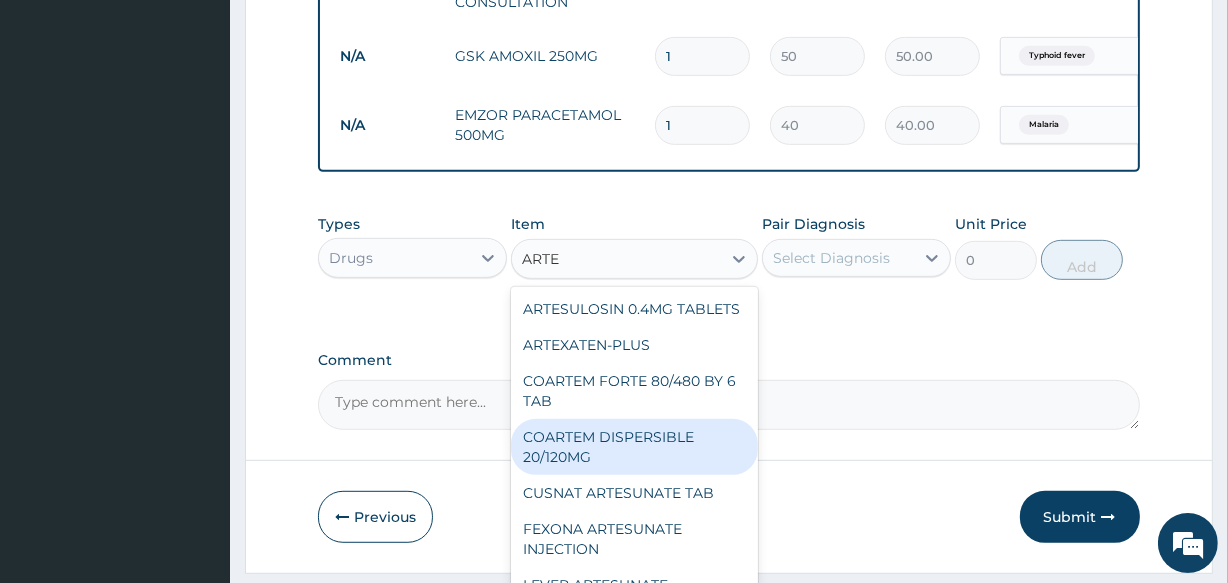 type 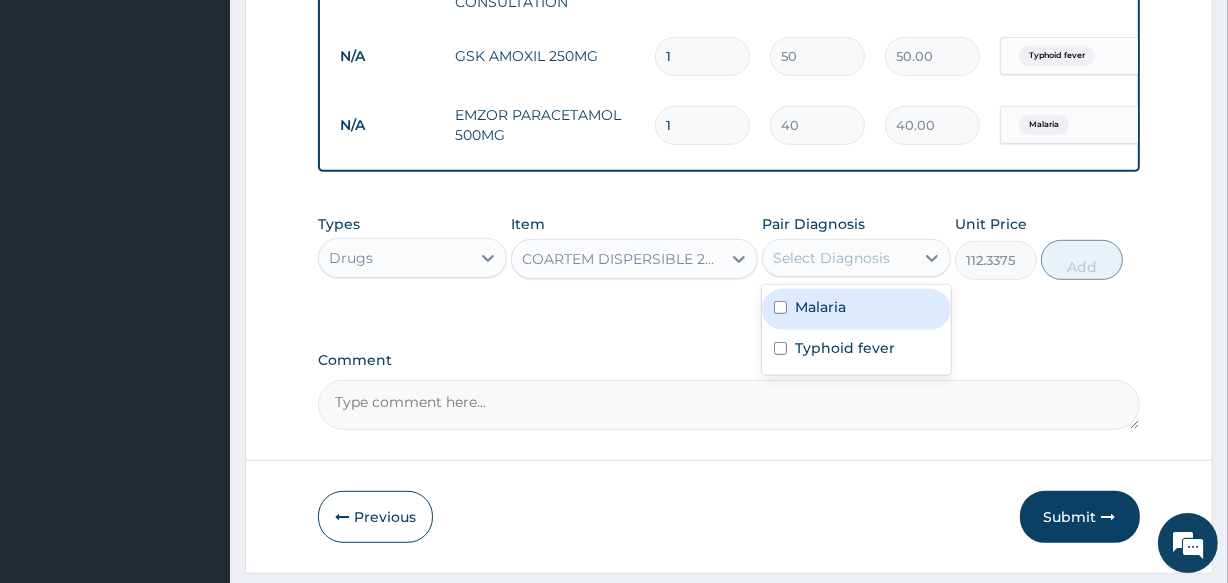 click on "Select Diagnosis" at bounding box center (838, 258) 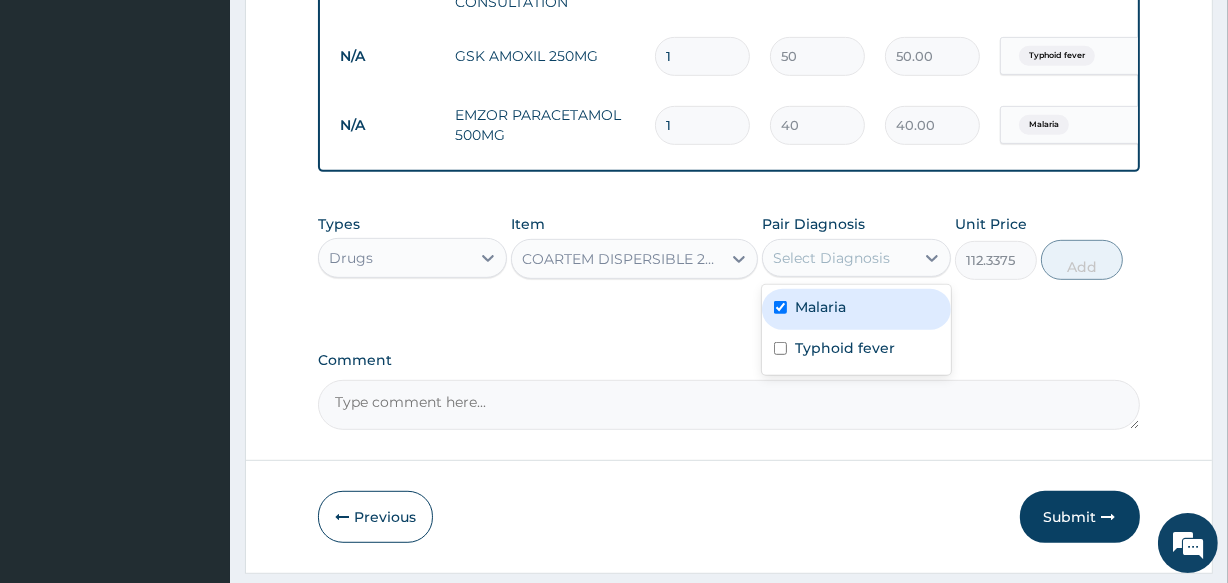 checkbox on "true" 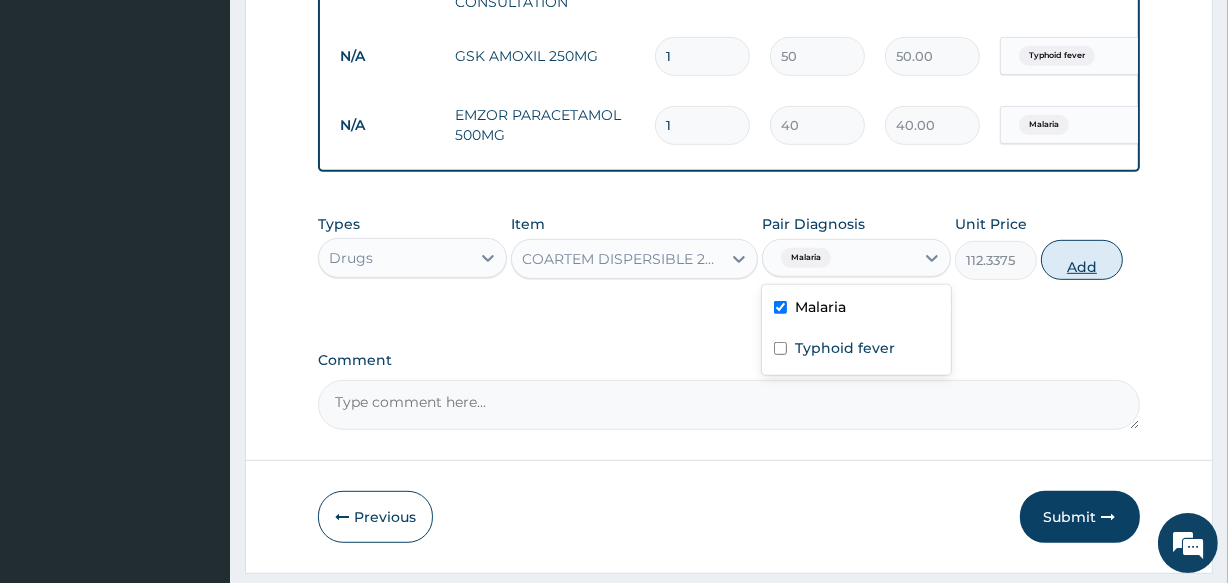 click on "Add" at bounding box center (1082, 260) 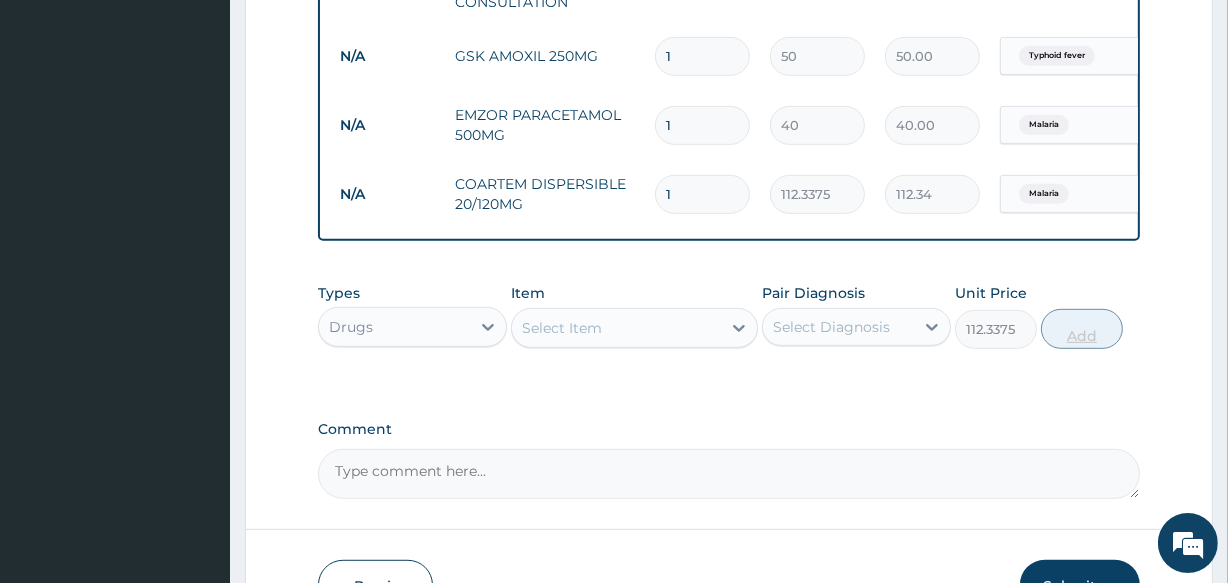 type on "0" 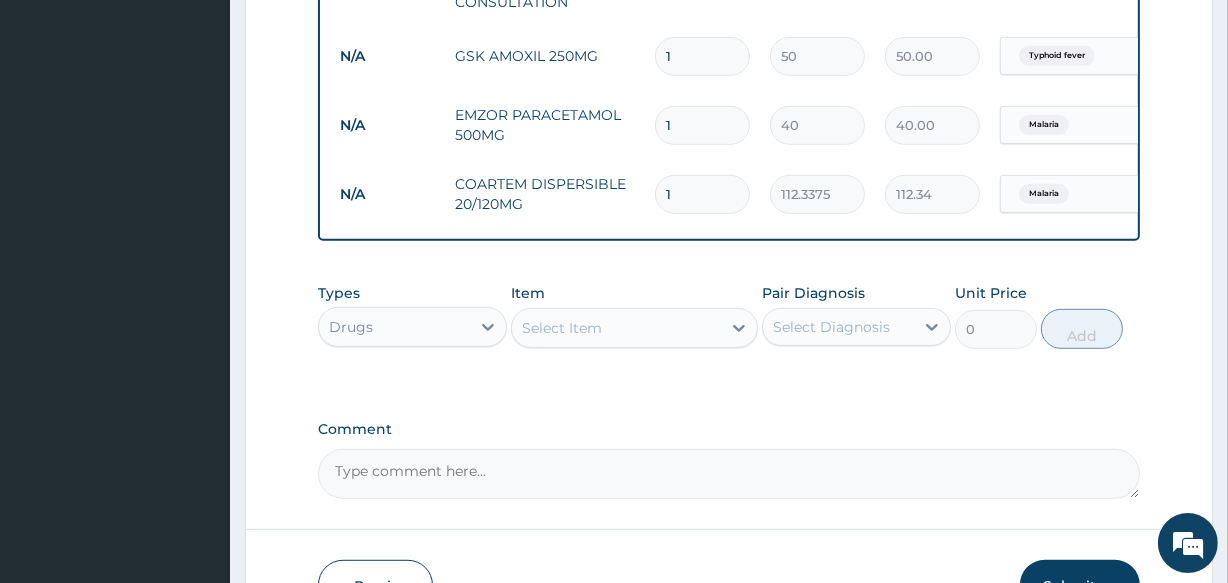 click on "Select Item" at bounding box center (562, 328) 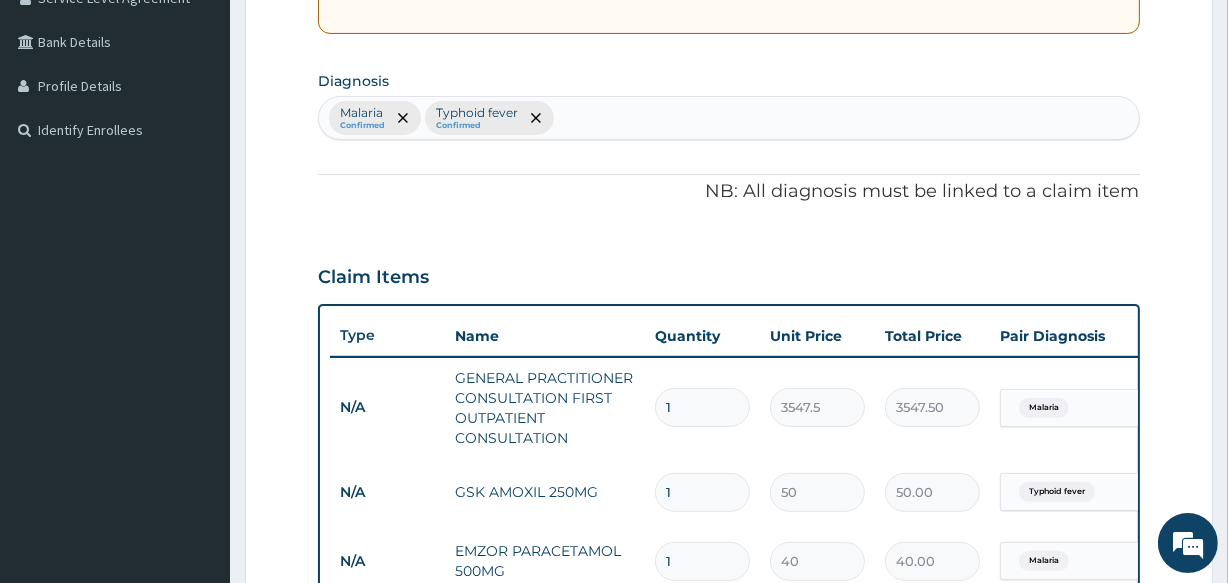 scroll, scrollTop: 440, scrollLeft: 0, axis: vertical 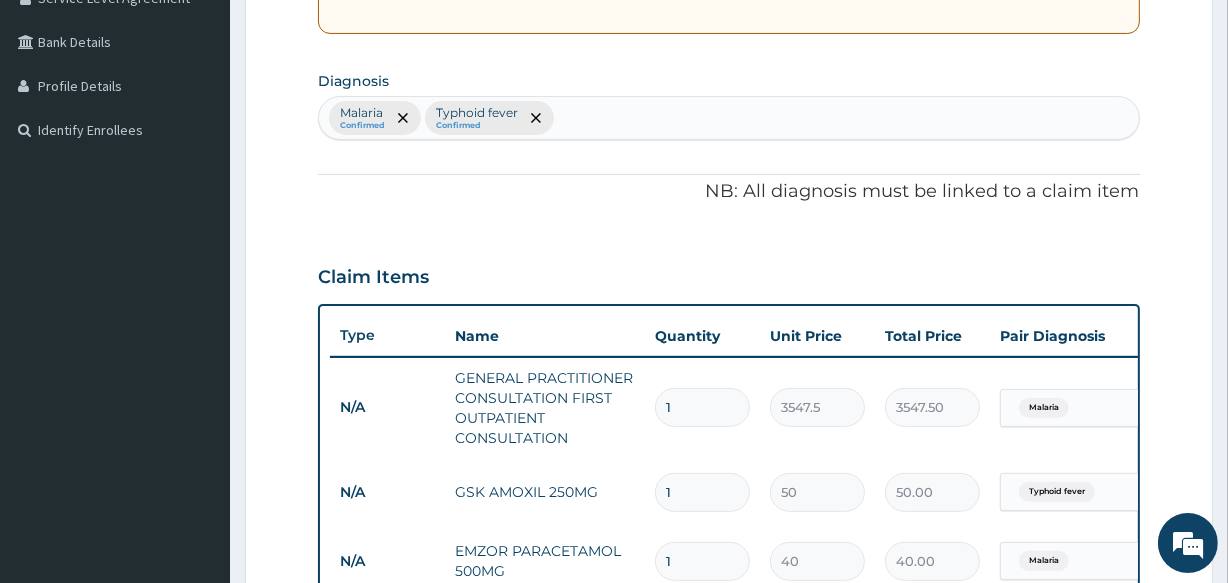 type 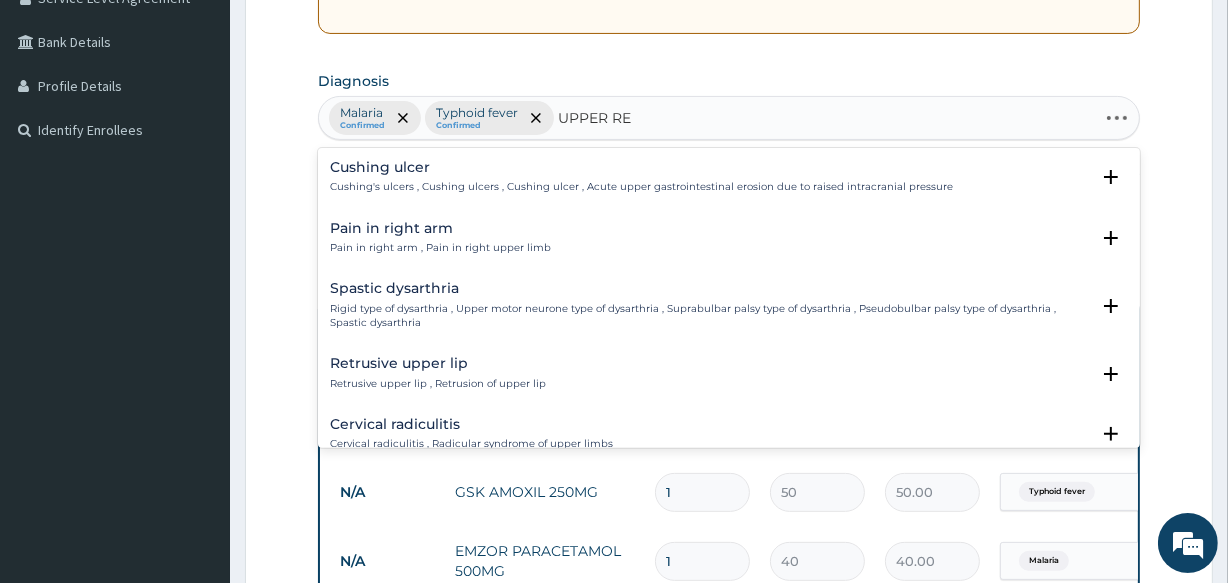 type on "UPPER RES" 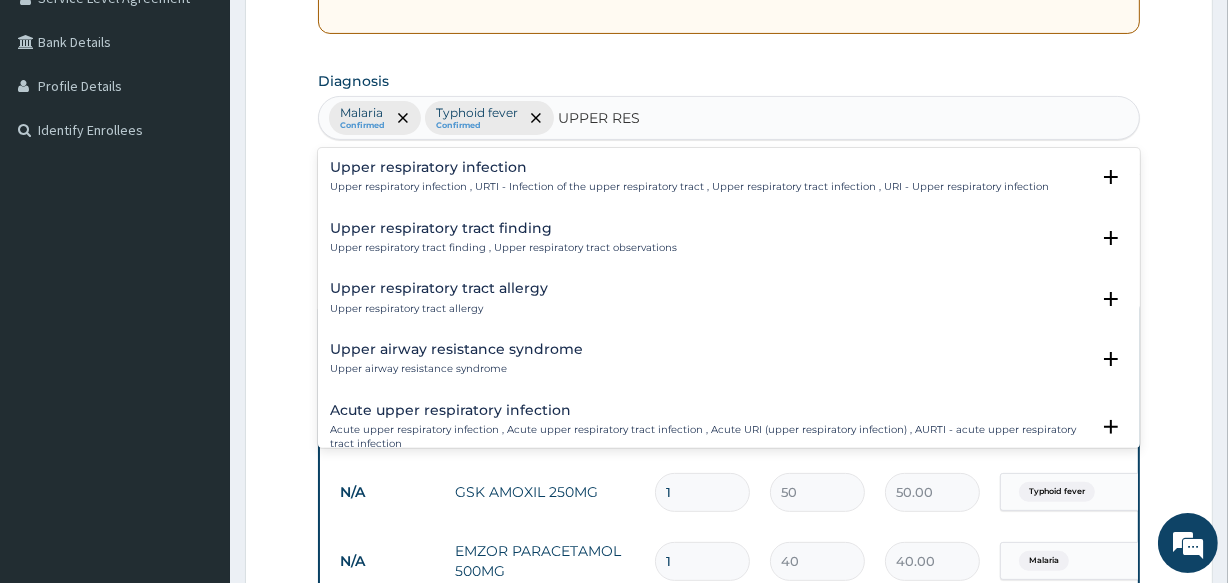 click on "Upper respiratory infection Upper respiratory infection , URTI - Infection of the upper respiratory tract , Upper respiratory tract infection , URI - Upper respiratory infection" at bounding box center [689, 177] 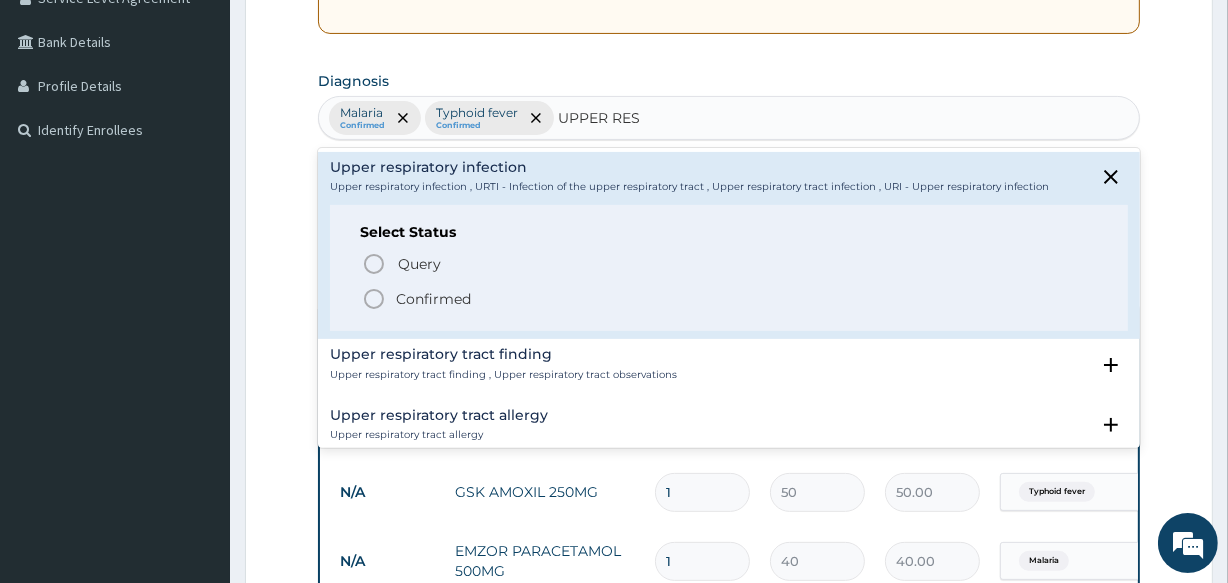 click 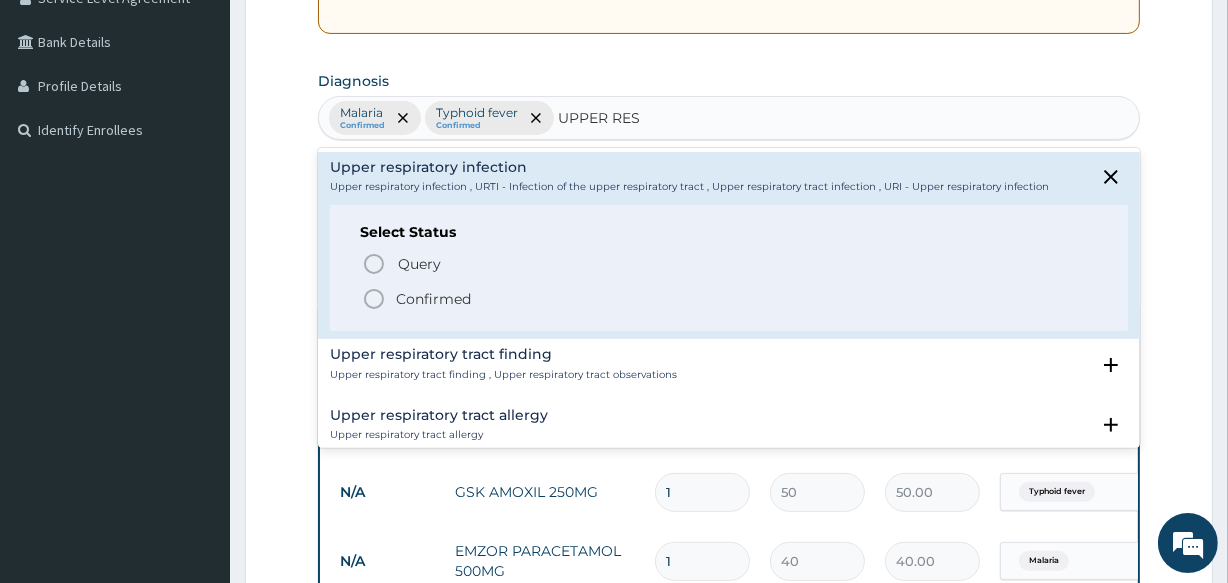 type 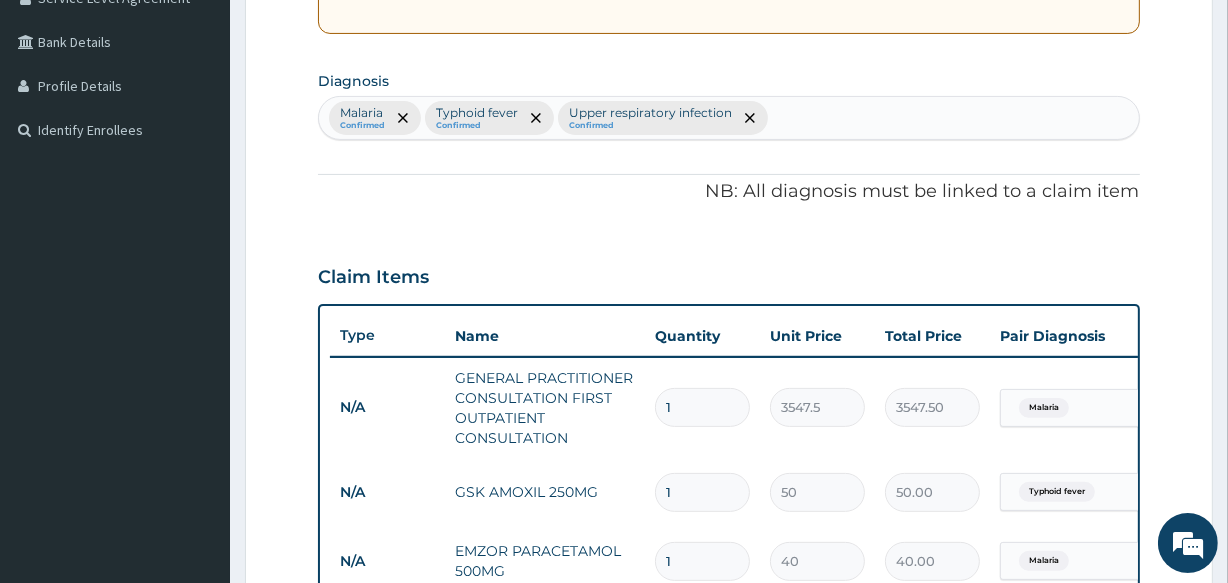 scroll, scrollTop: 949, scrollLeft: 0, axis: vertical 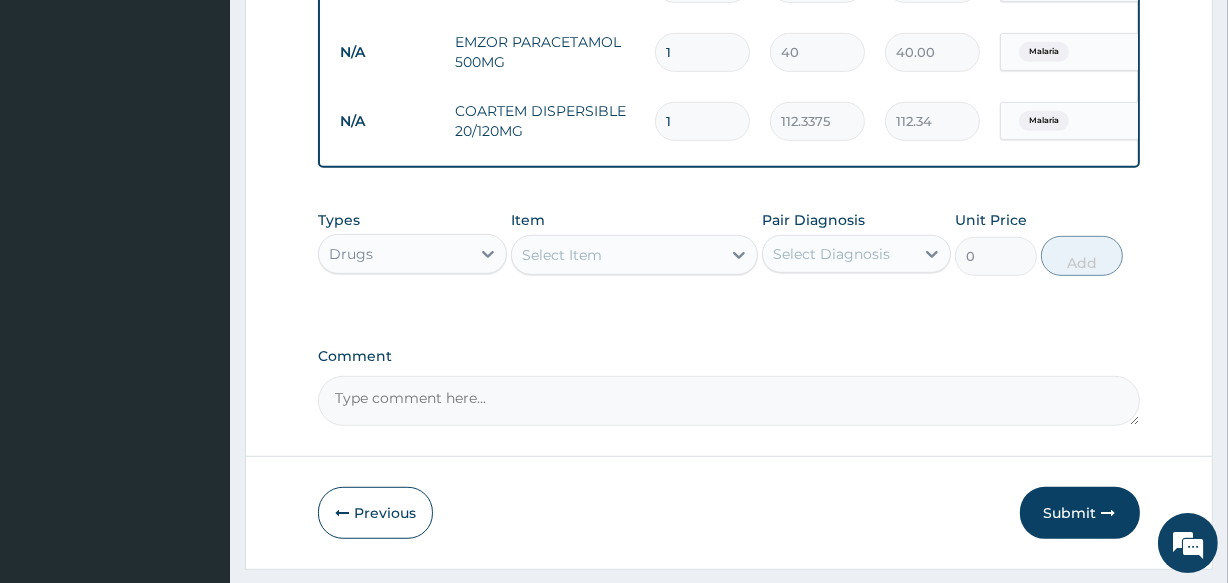click on "Select Item" at bounding box center [562, 255] 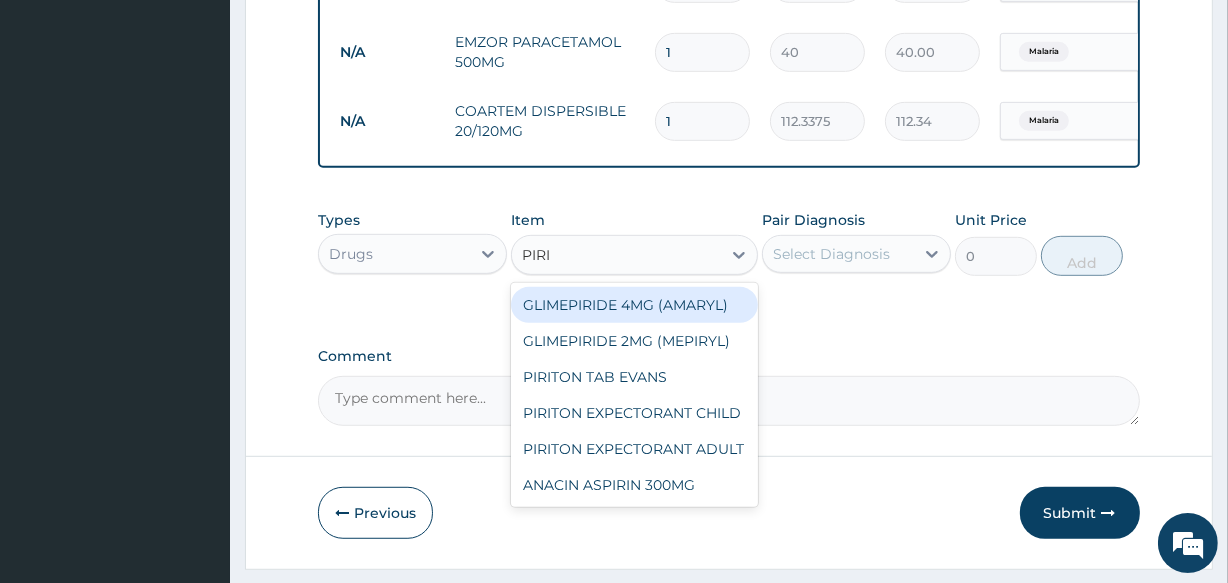 type on "PIRIT" 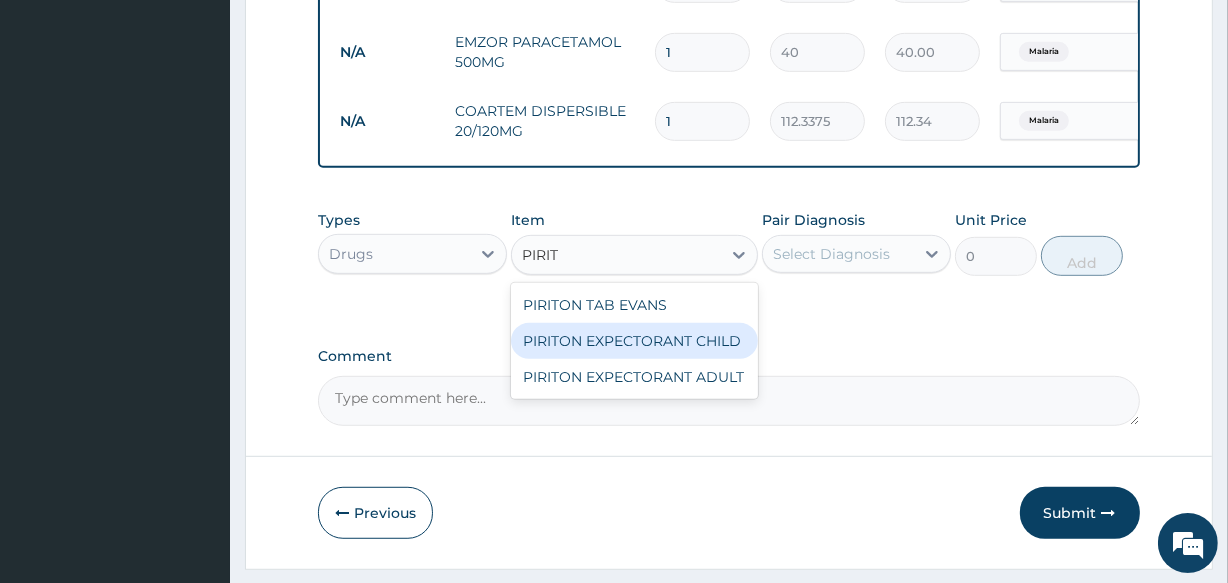 click on "PIRITON EXPECTORANT CHILD" at bounding box center (634, 341) 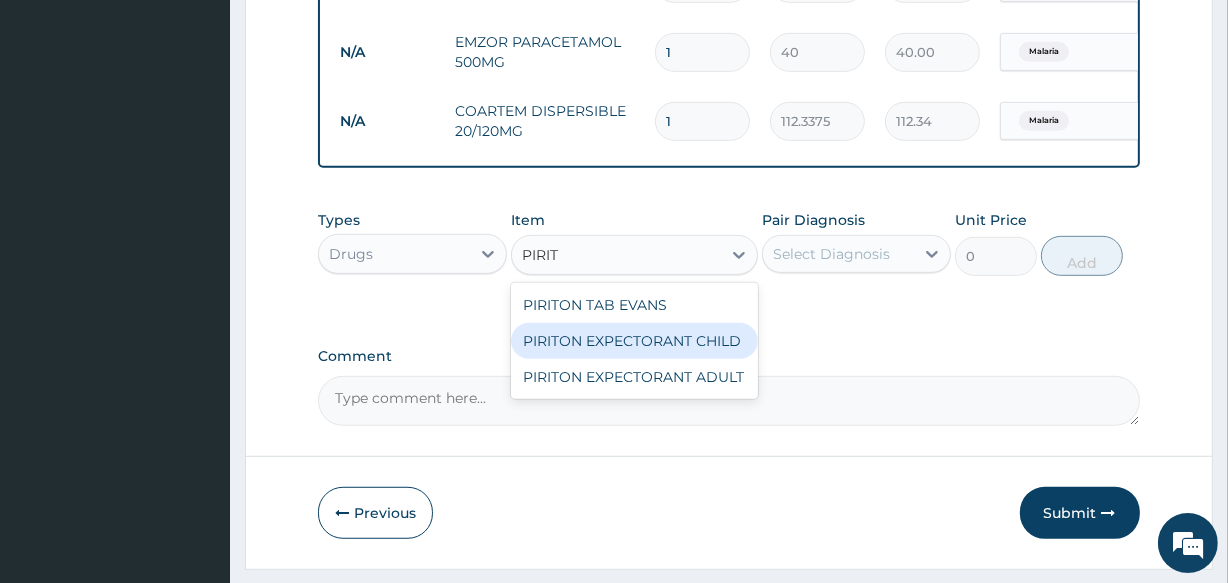 type 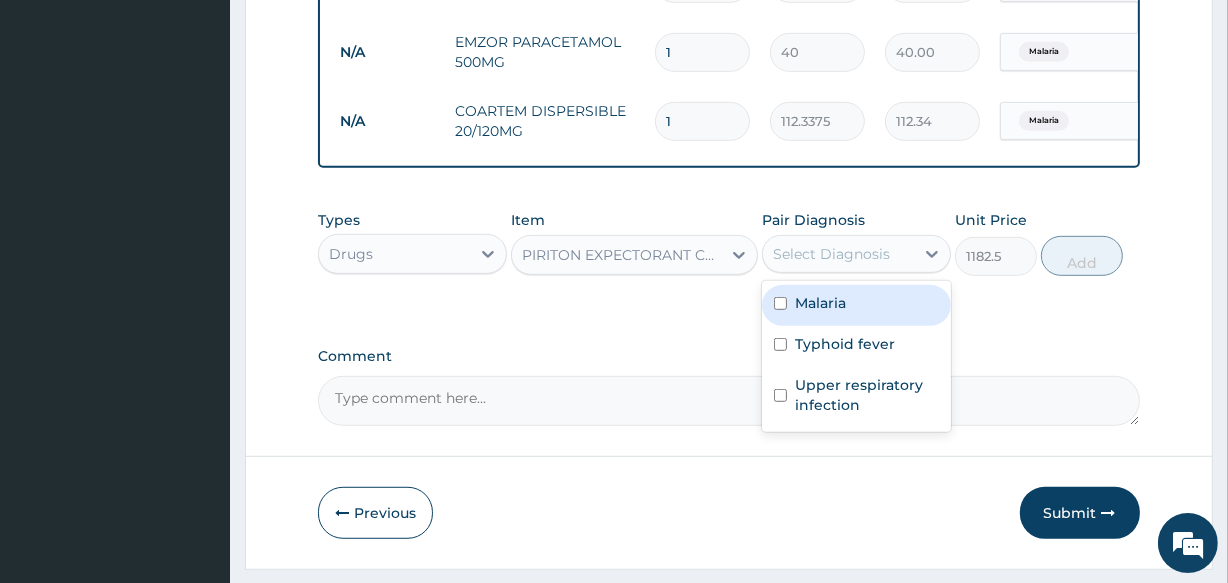 click on "Select Diagnosis" at bounding box center (831, 254) 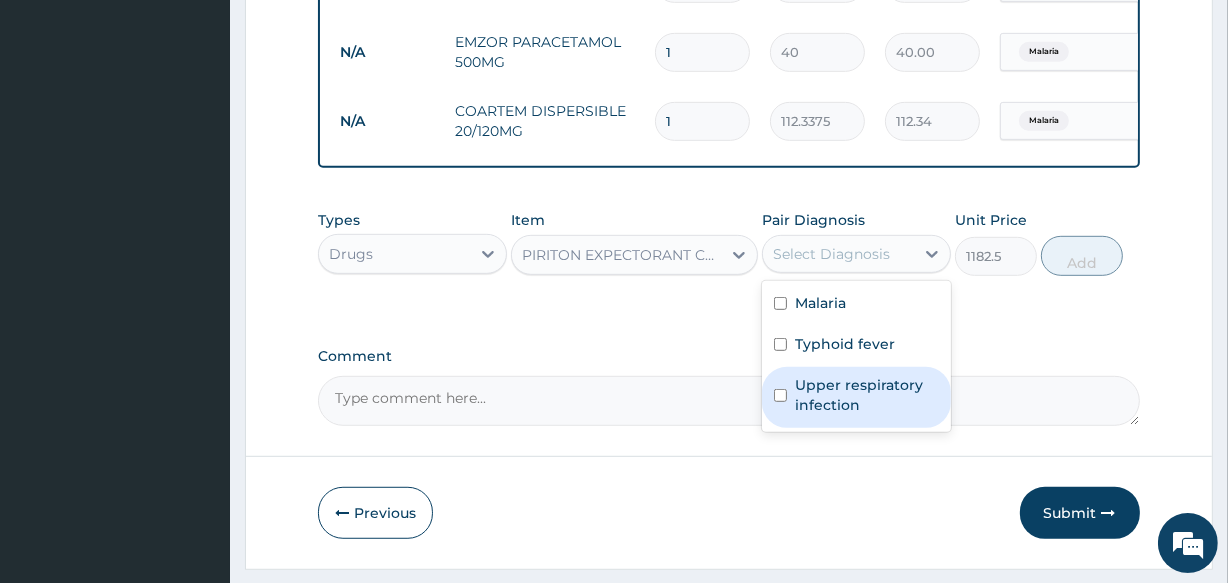 click on "Upper respiratory infection" at bounding box center [867, 395] 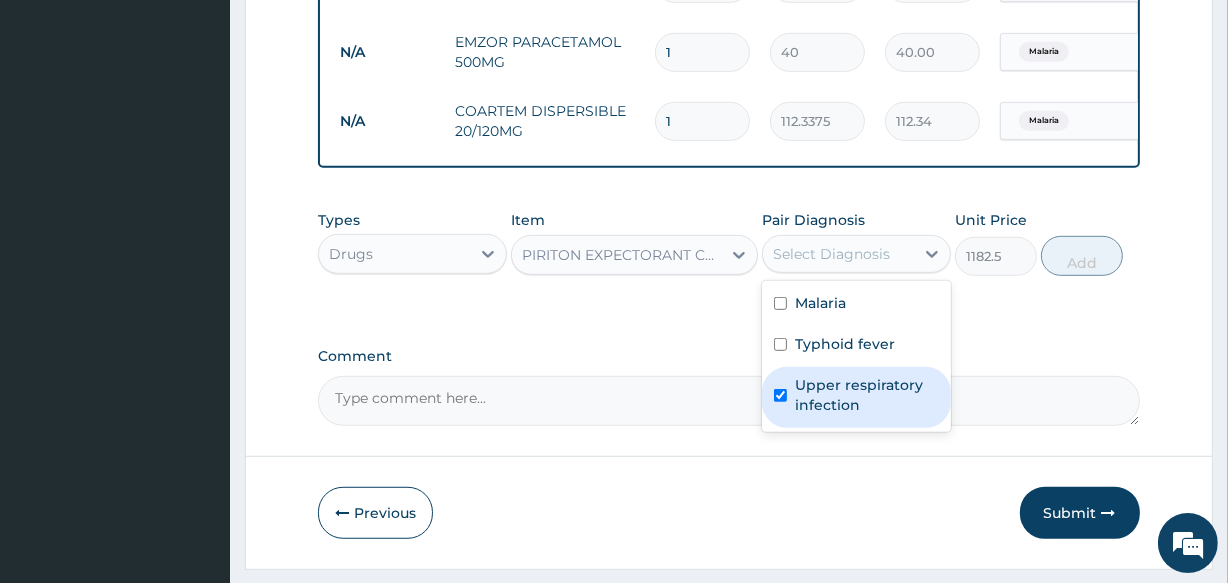 checkbox on "true" 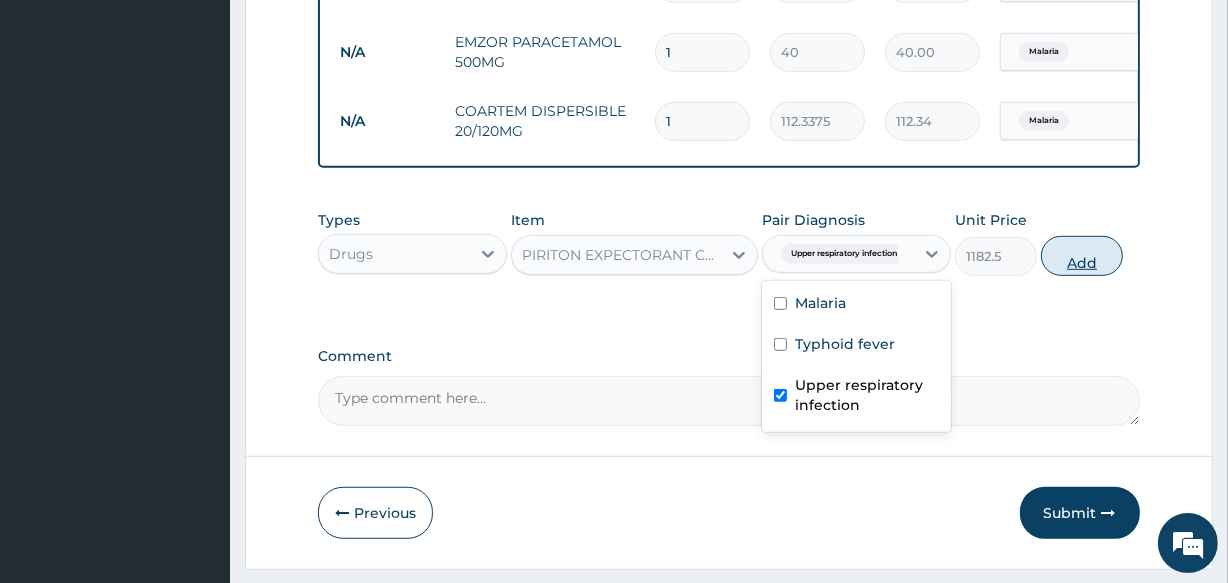 click on "Add" at bounding box center [1082, 256] 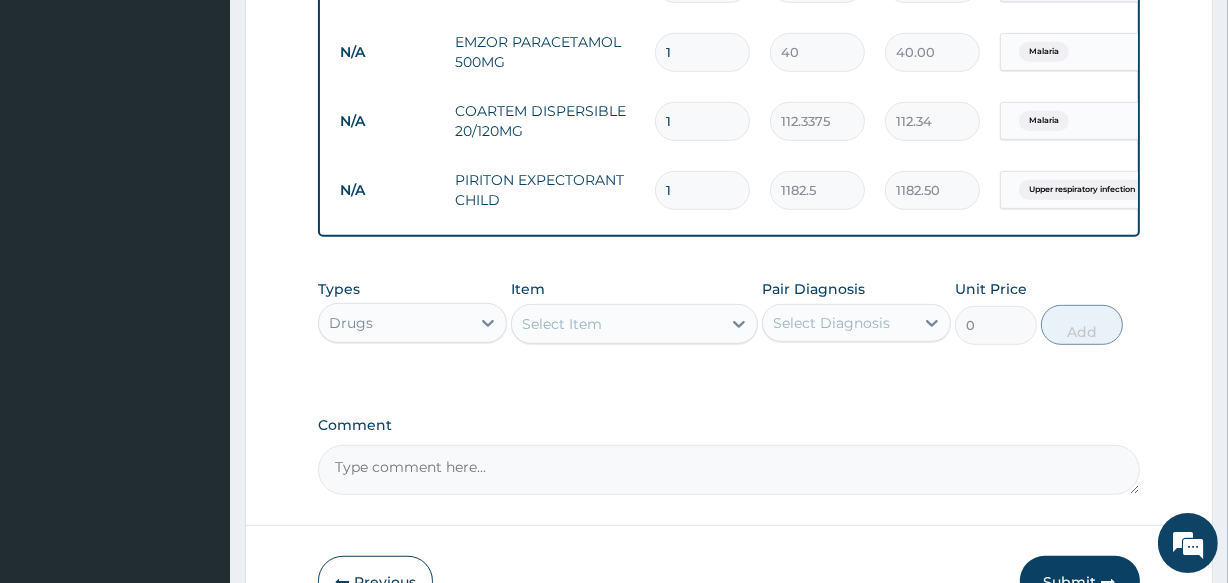 click on "Select Item" at bounding box center (562, 324) 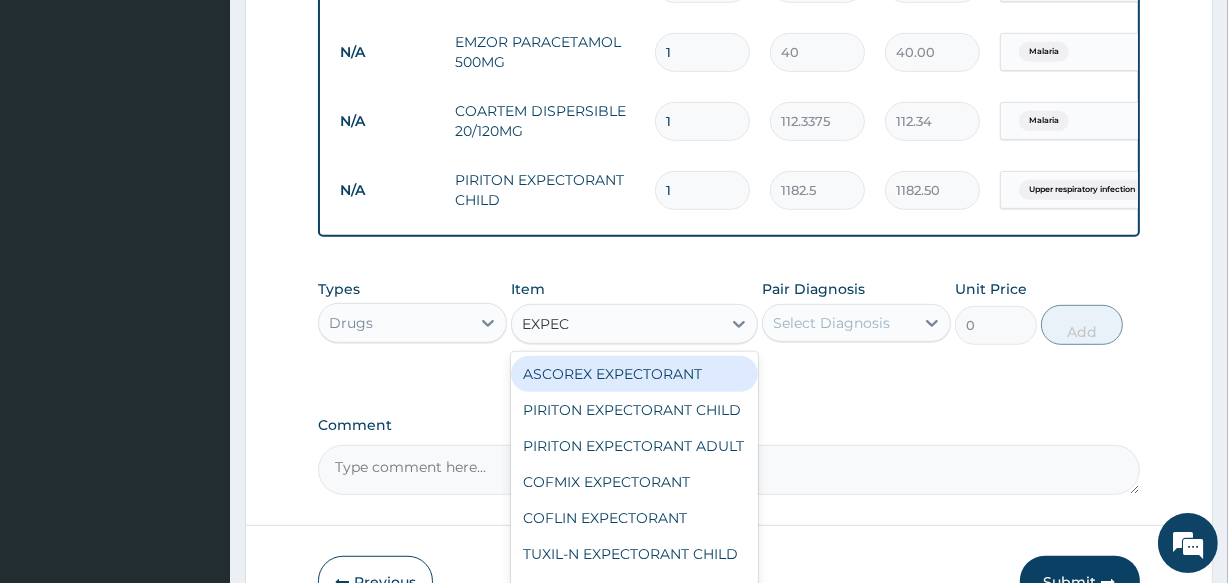 type on "EXPECT" 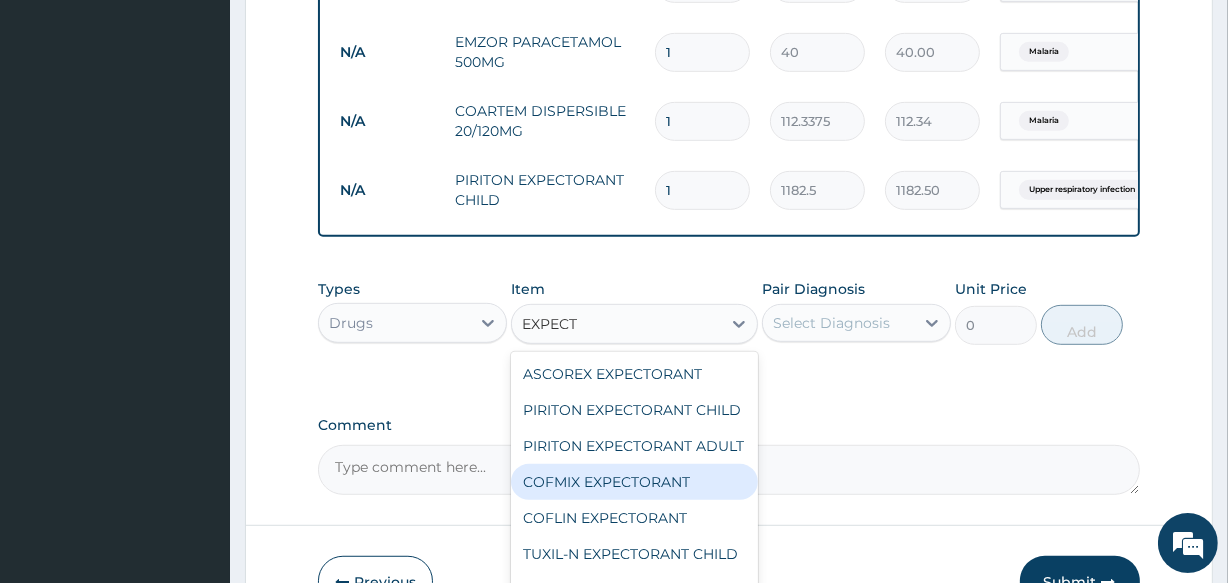 click on "COFMIX EXPECTORANT" at bounding box center [634, 482] 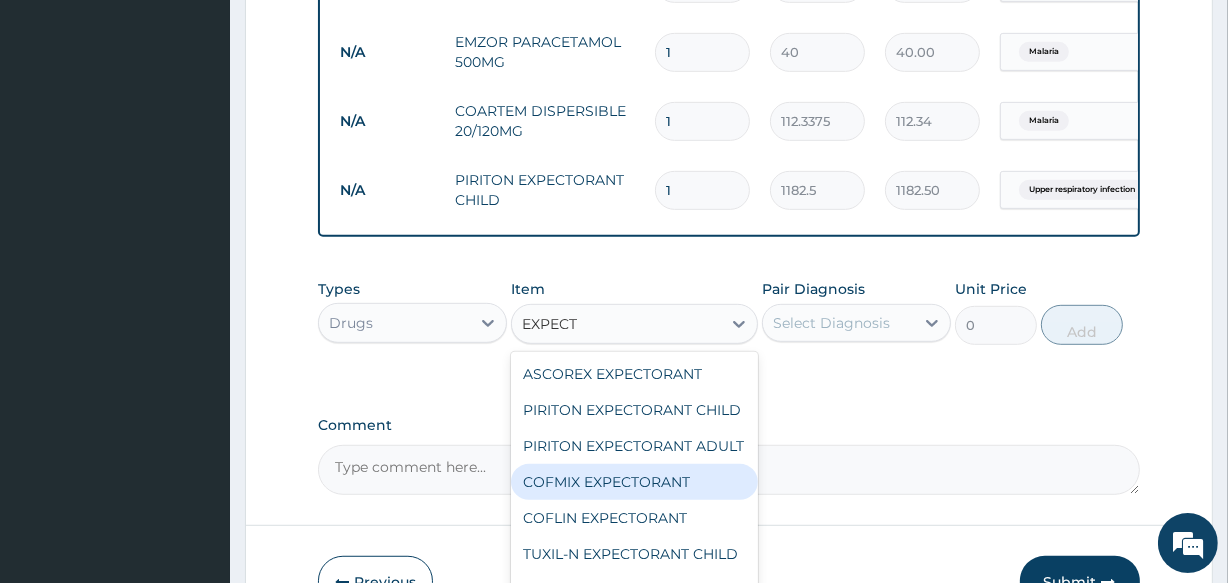 type 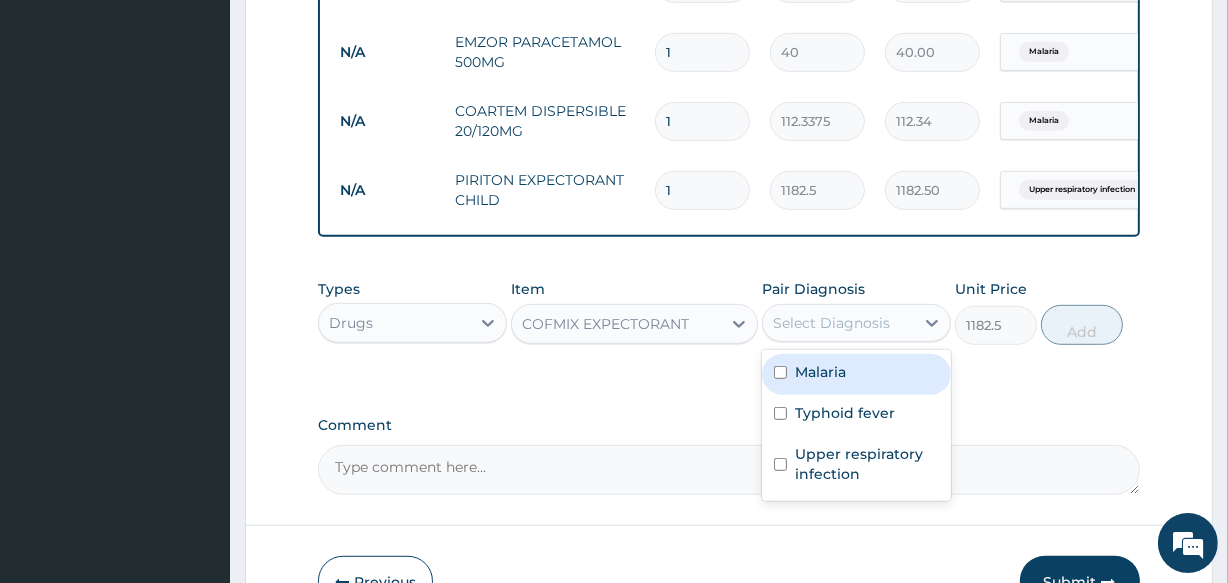 click on "Select Diagnosis" at bounding box center (831, 323) 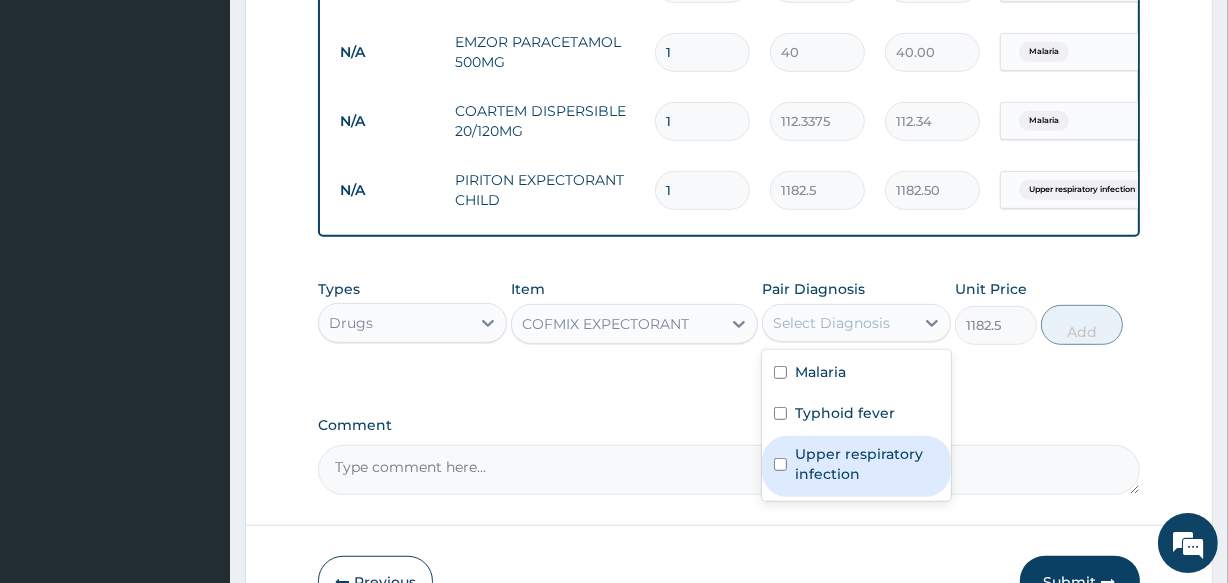 click on "Upper respiratory infection" at bounding box center (867, 464) 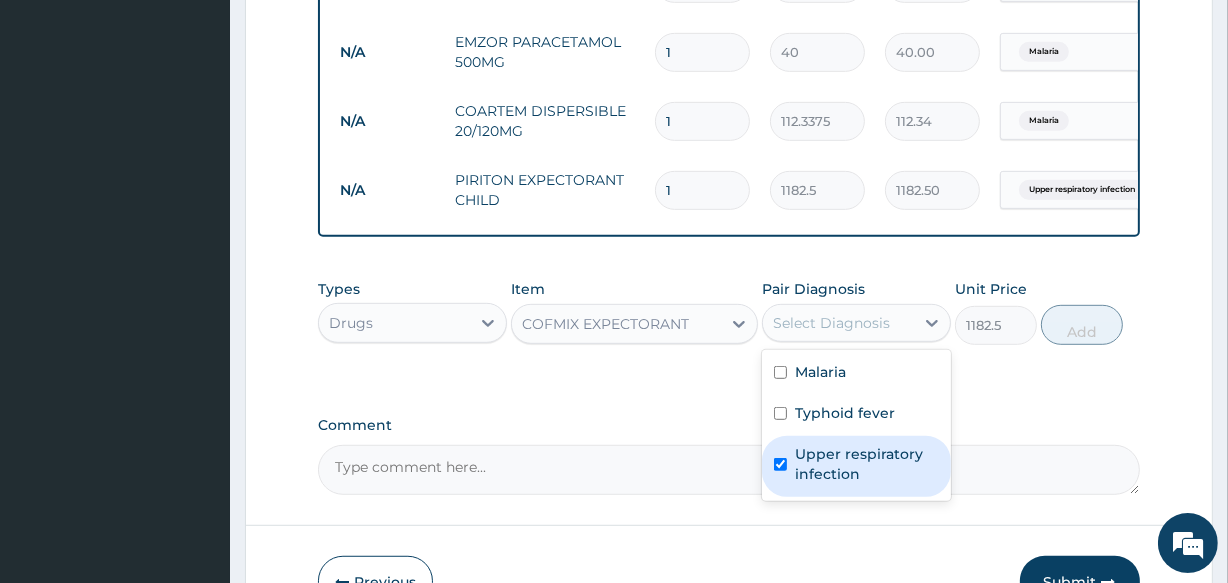 checkbox on "true" 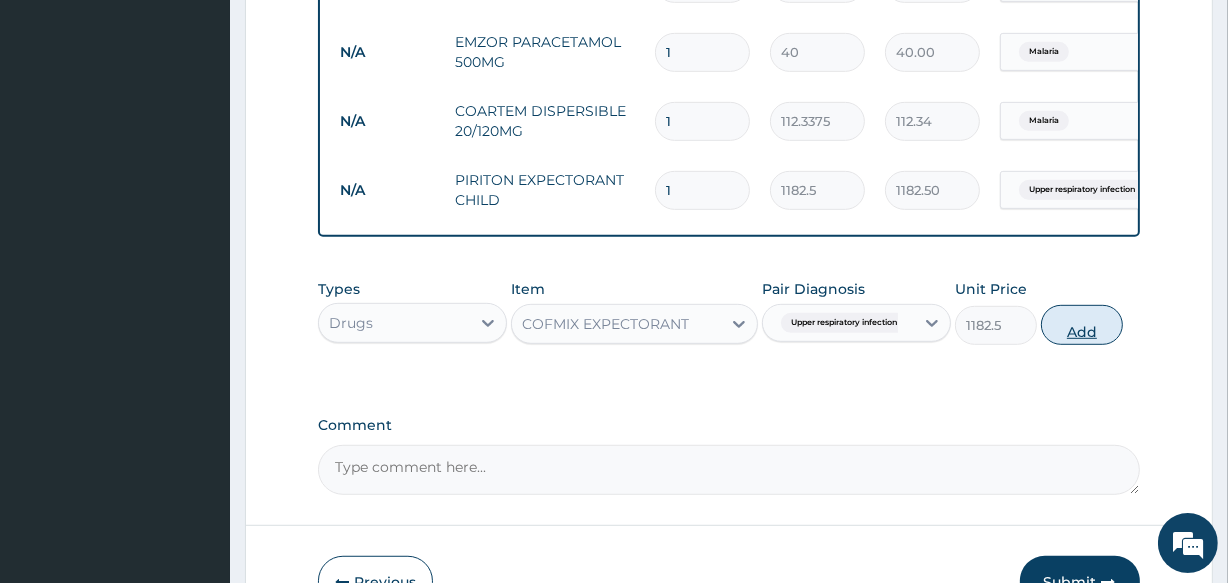 click on "Add" at bounding box center [1082, 325] 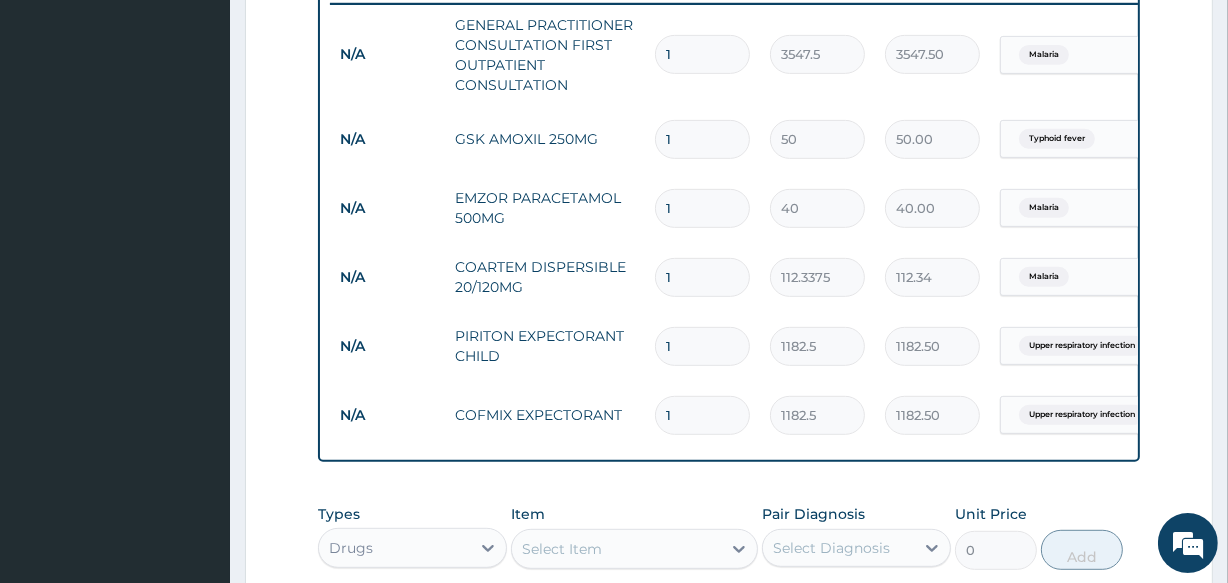 scroll, scrollTop: 767, scrollLeft: 0, axis: vertical 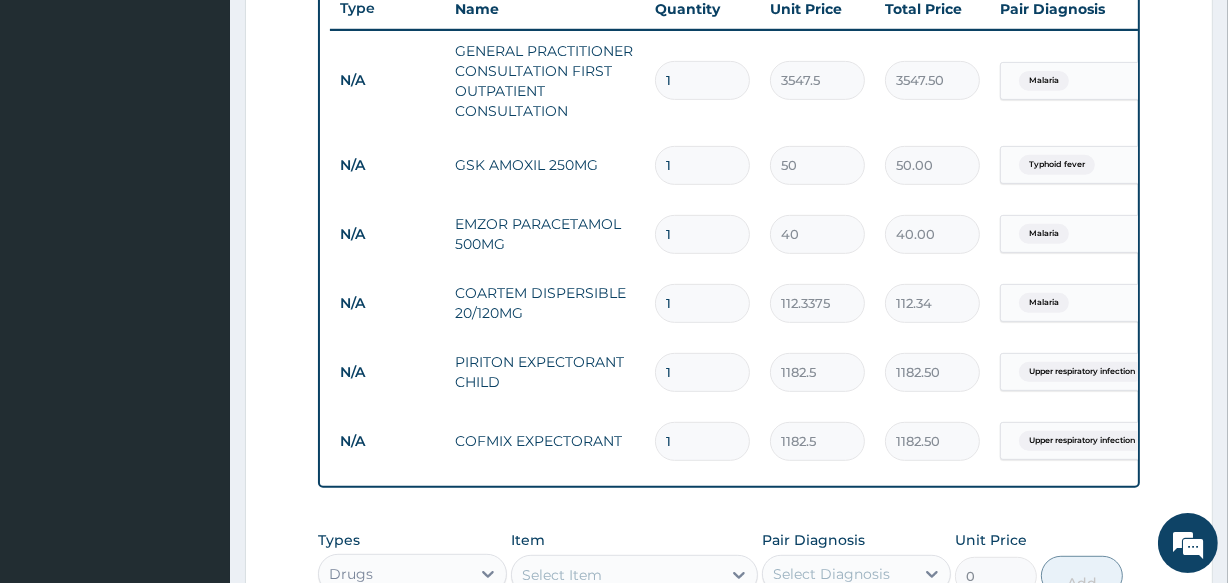 click on "1" at bounding box center (702, 165) 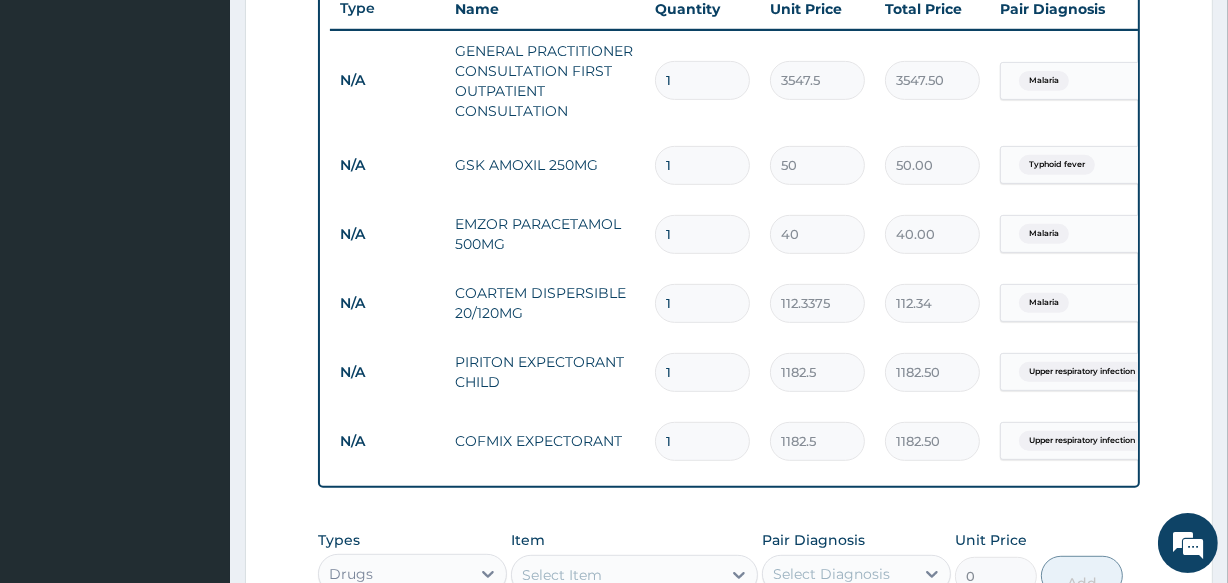 type on "15" 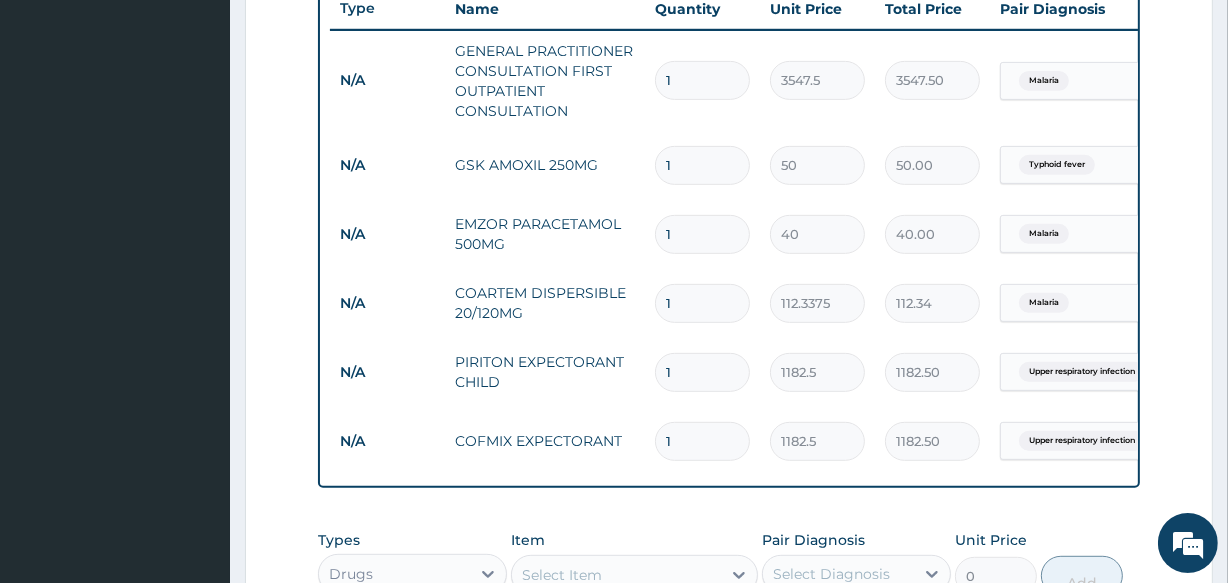 type on "750.00" 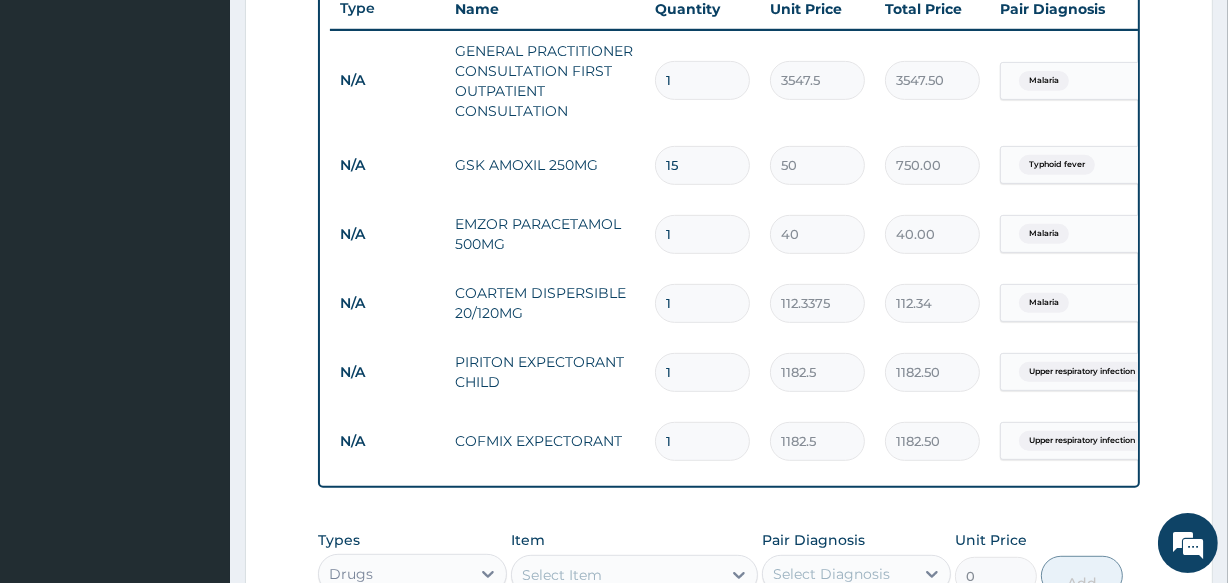 type on "15" 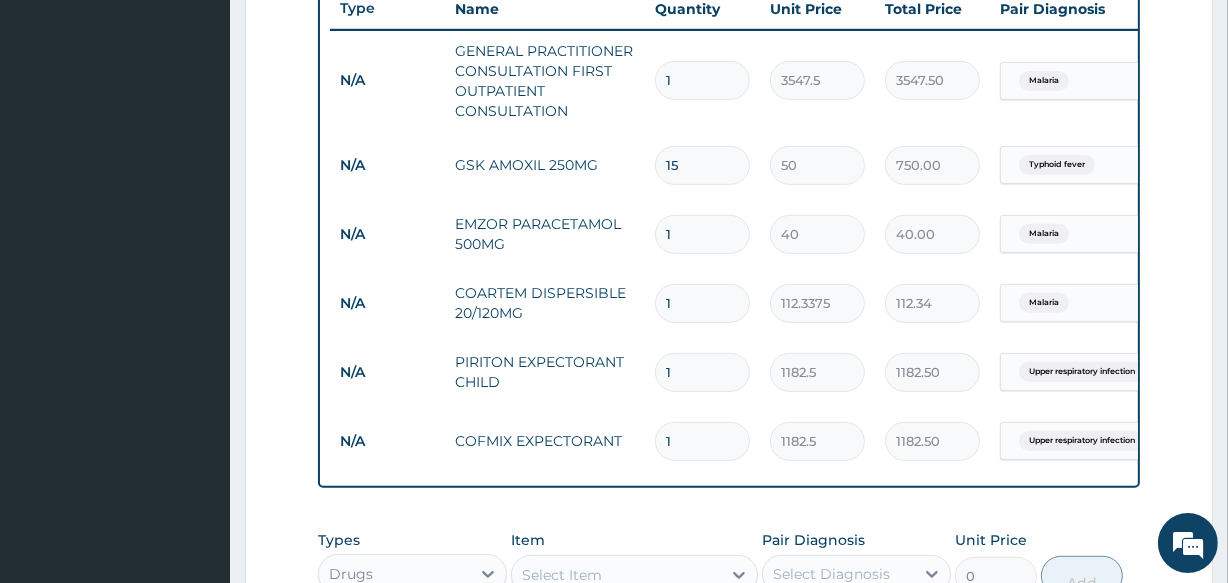 click on "1" at bounding box center [702, 234] 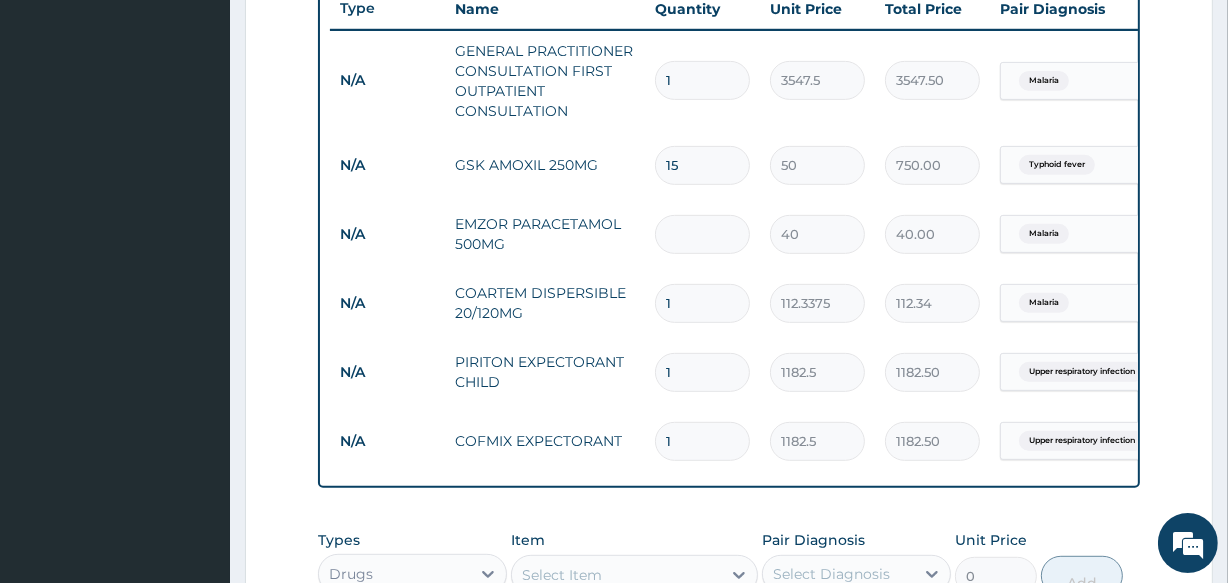 type on "0.00" 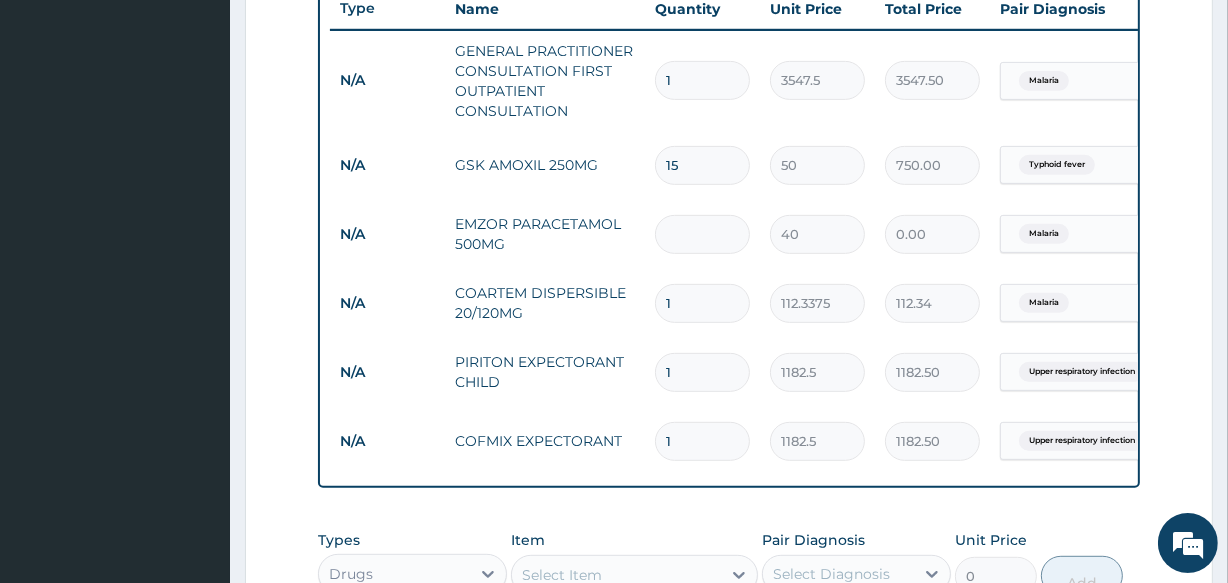 type on "8" 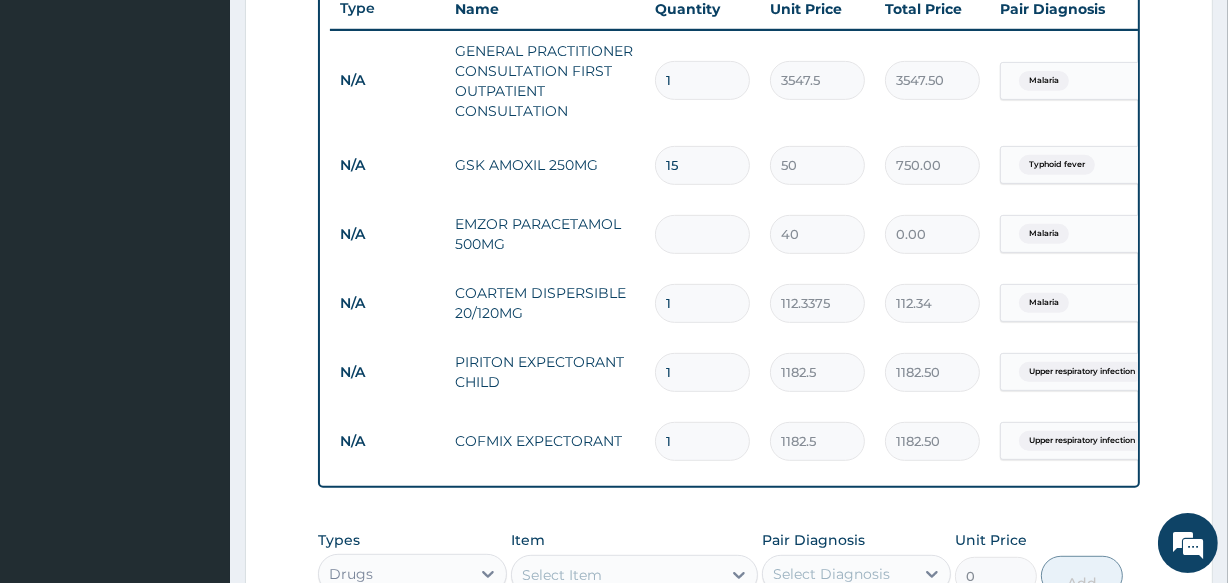 type on "320.00" 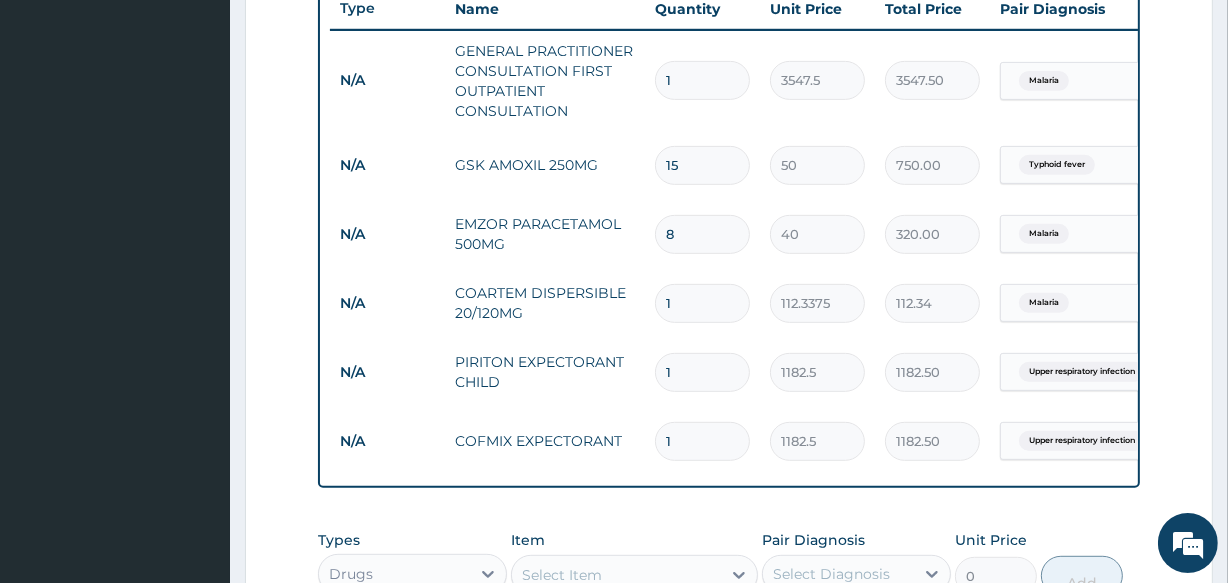 type 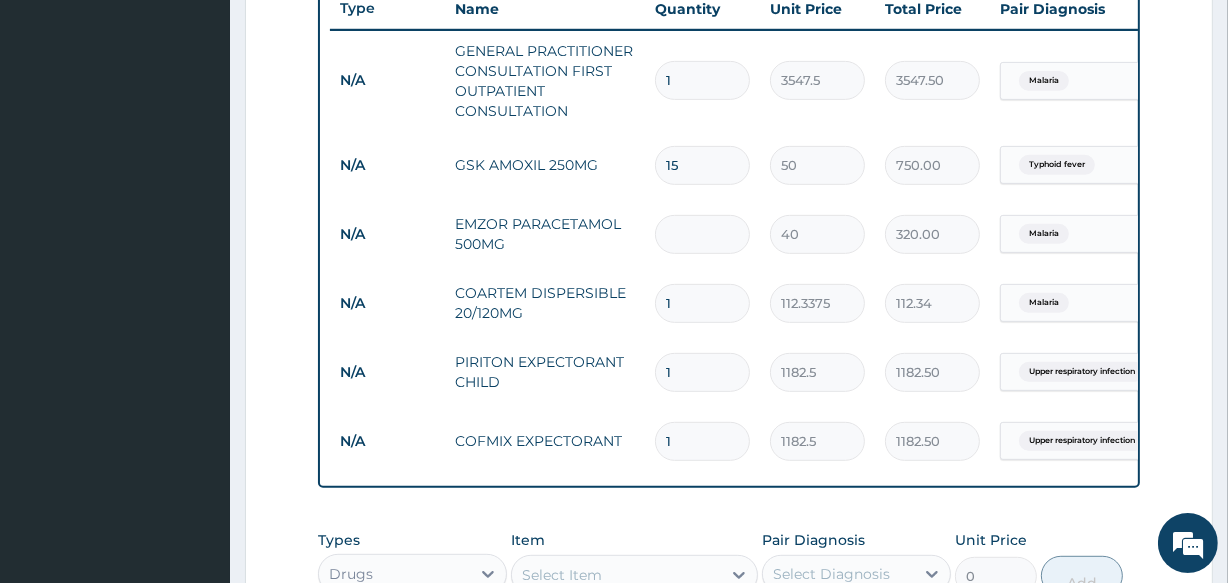 type on "0.00" 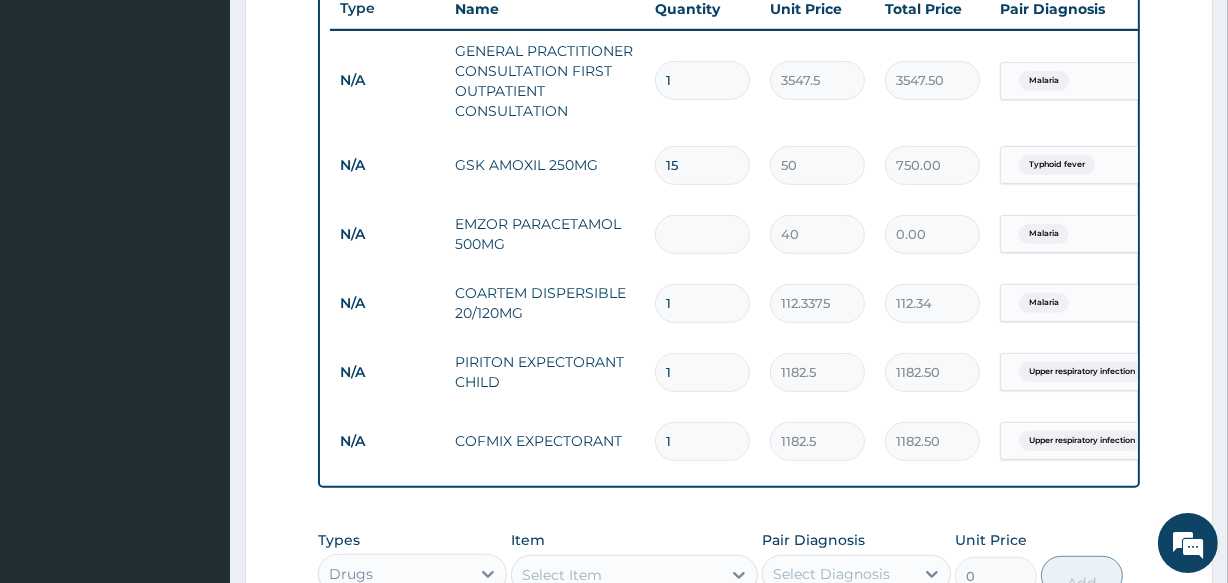 type on "9" 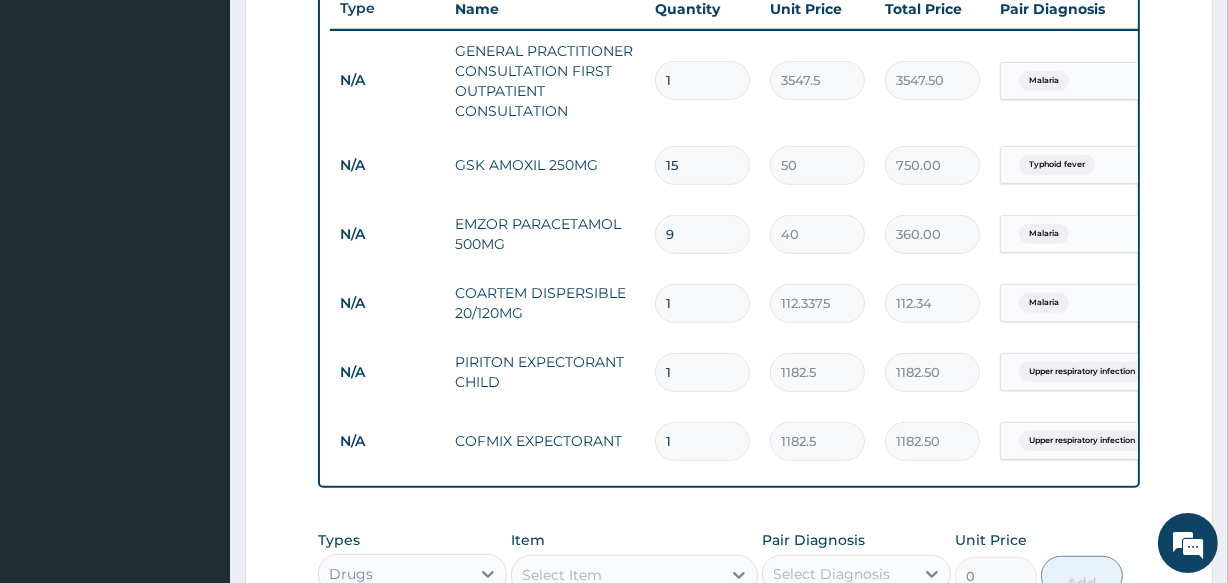 type on "9" 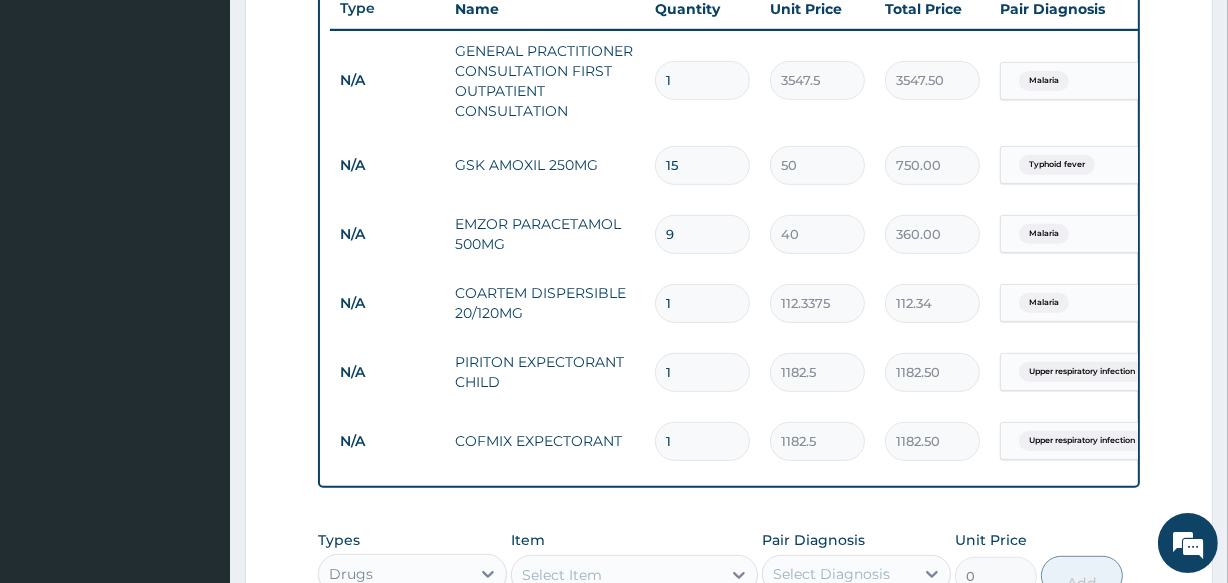 click on "1" at bounding box center [702, 303] 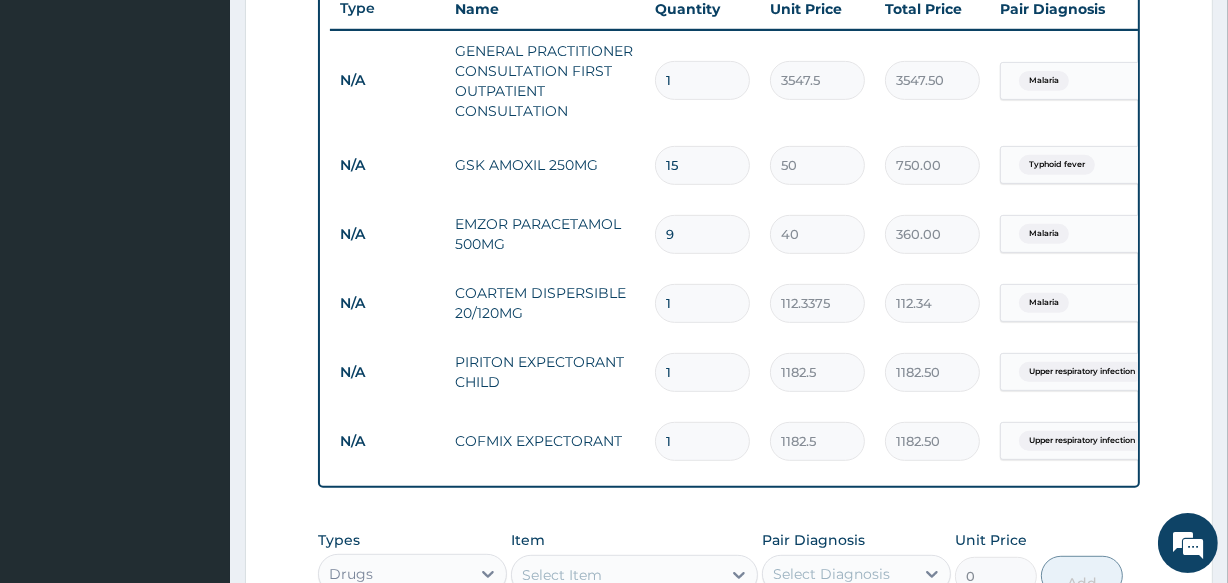 type on "12" 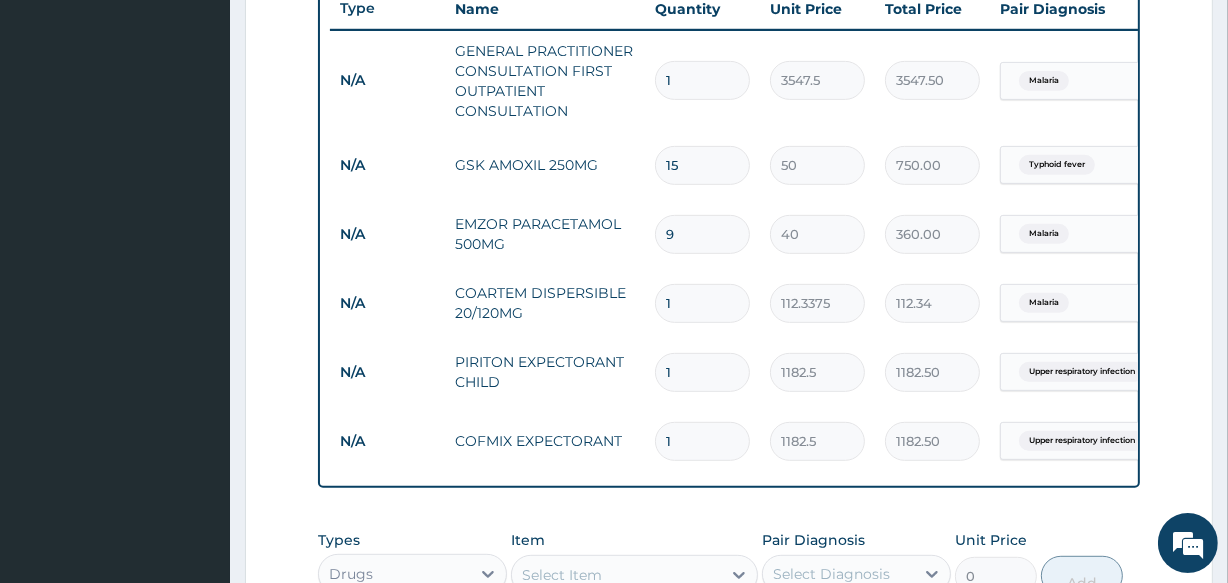type on "1348.05" 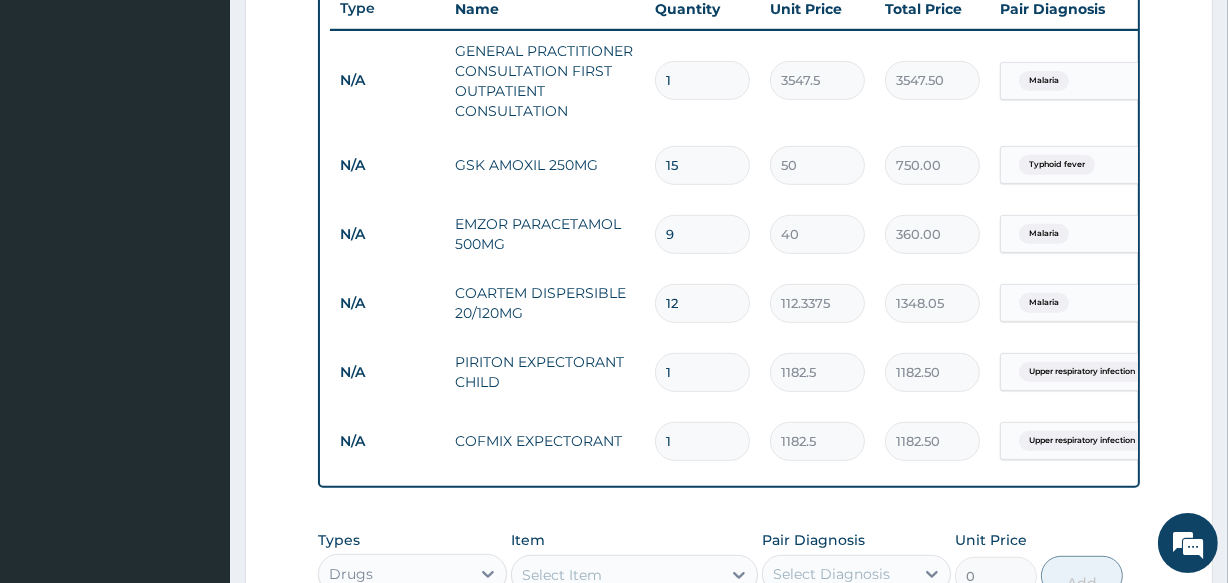 scroll, scrollTop: 1154, scrollLeft: 0, axis: vertical 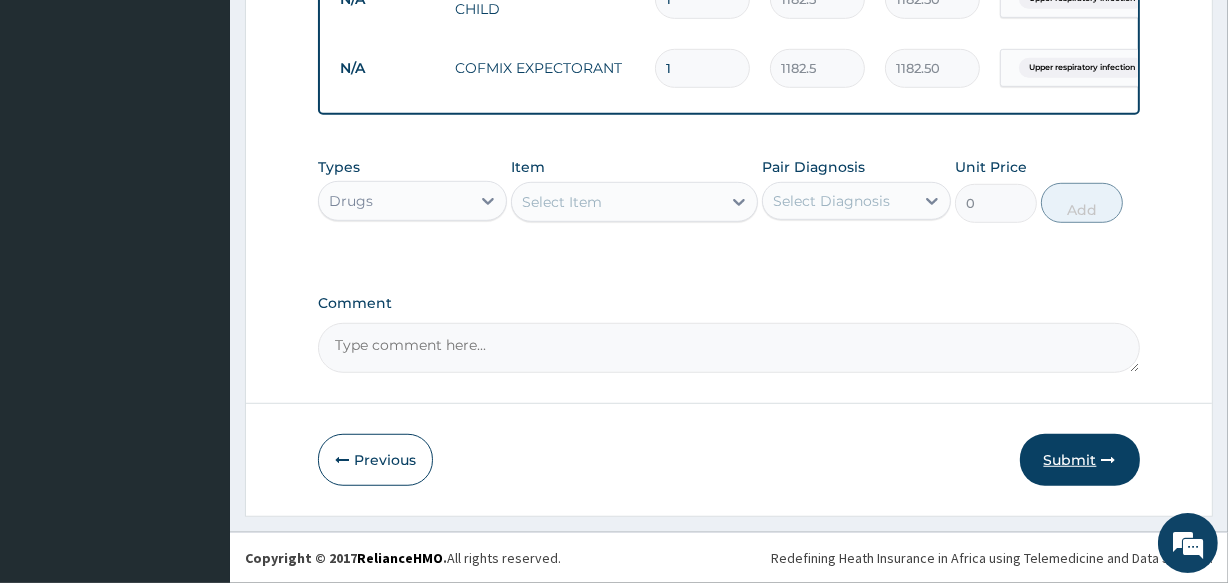 type on "12" 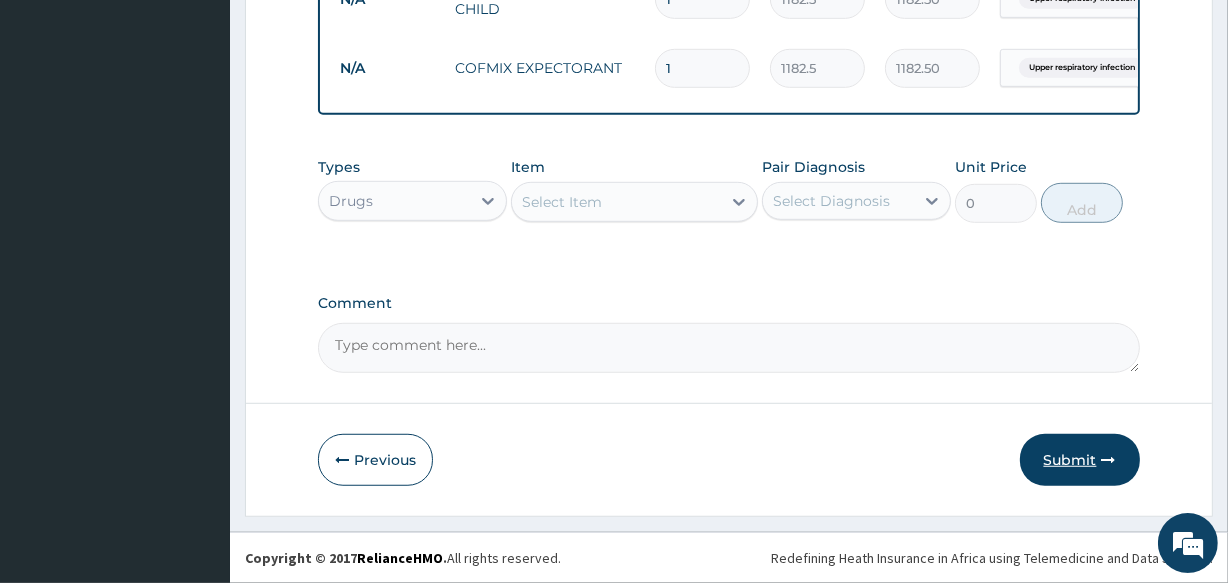 click on "Submit" at bounding box center (1080, 460) 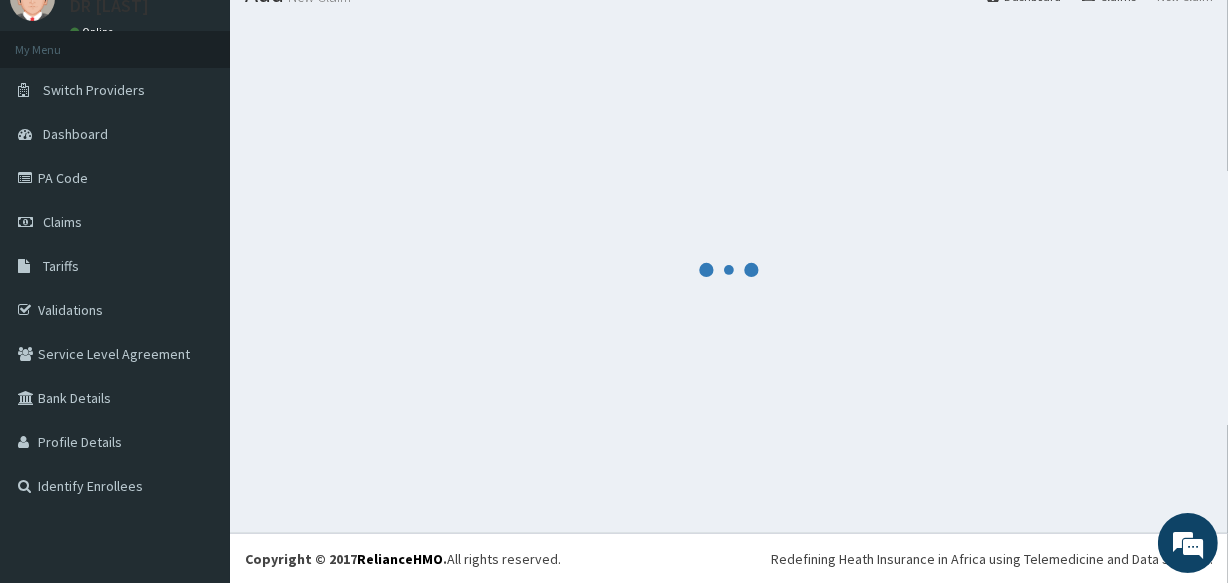 scroll, scrollTop: 1154, scrollLeft: 0, axis: vertical 